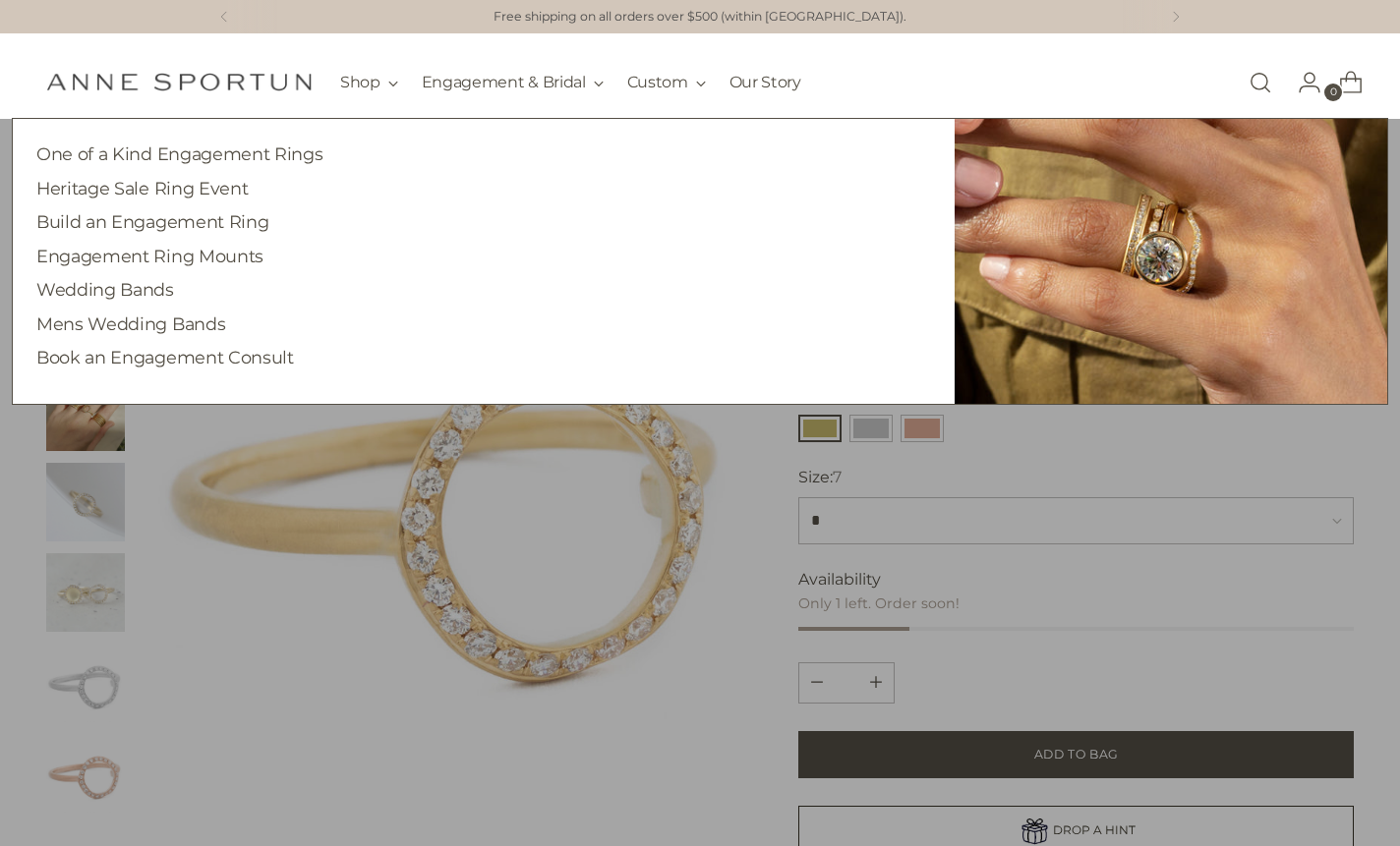 scroll, scrollTop: 0, scrollLeft: 0, axis: both 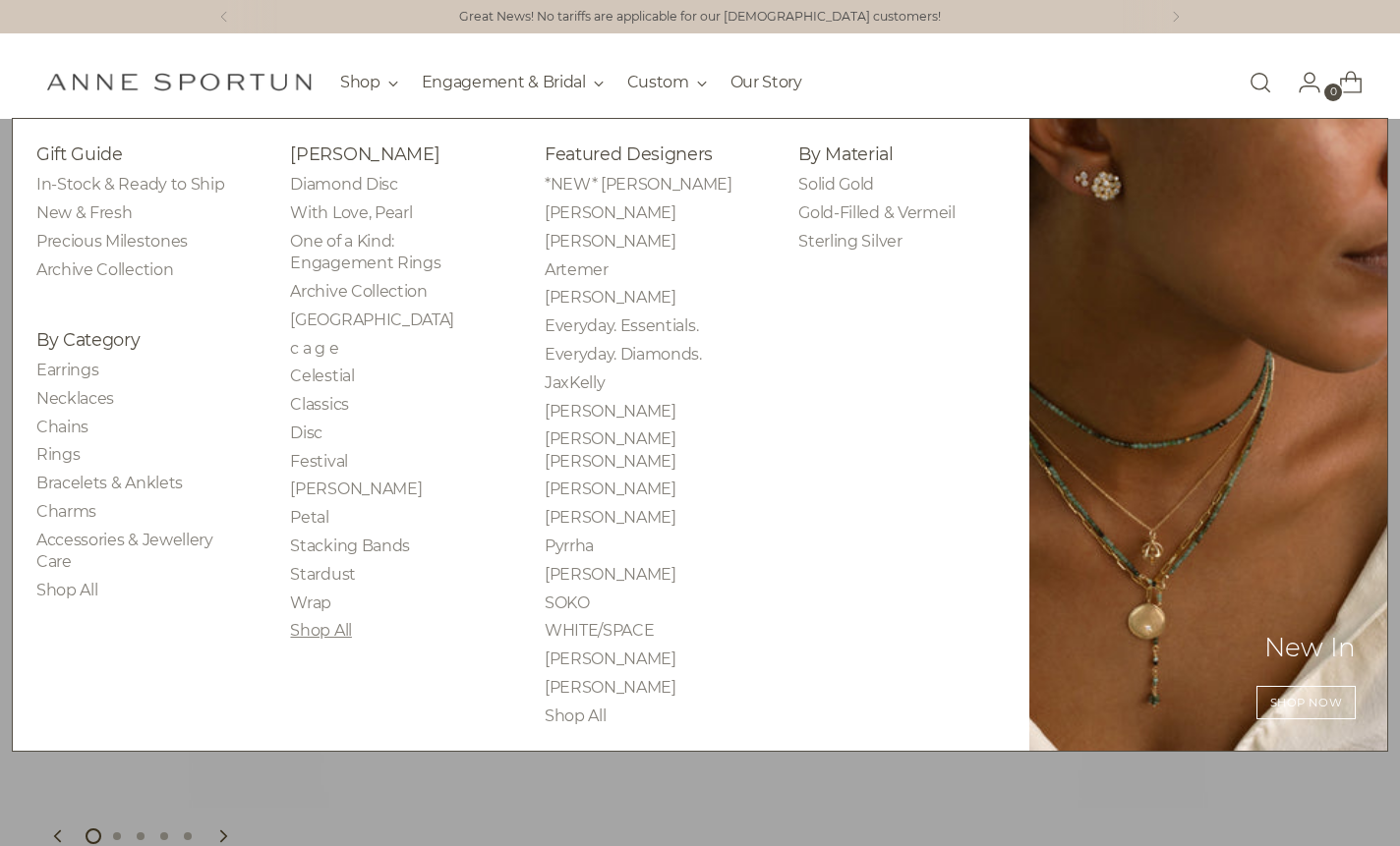 click on "Shop All" at bounding box center (321, 630) 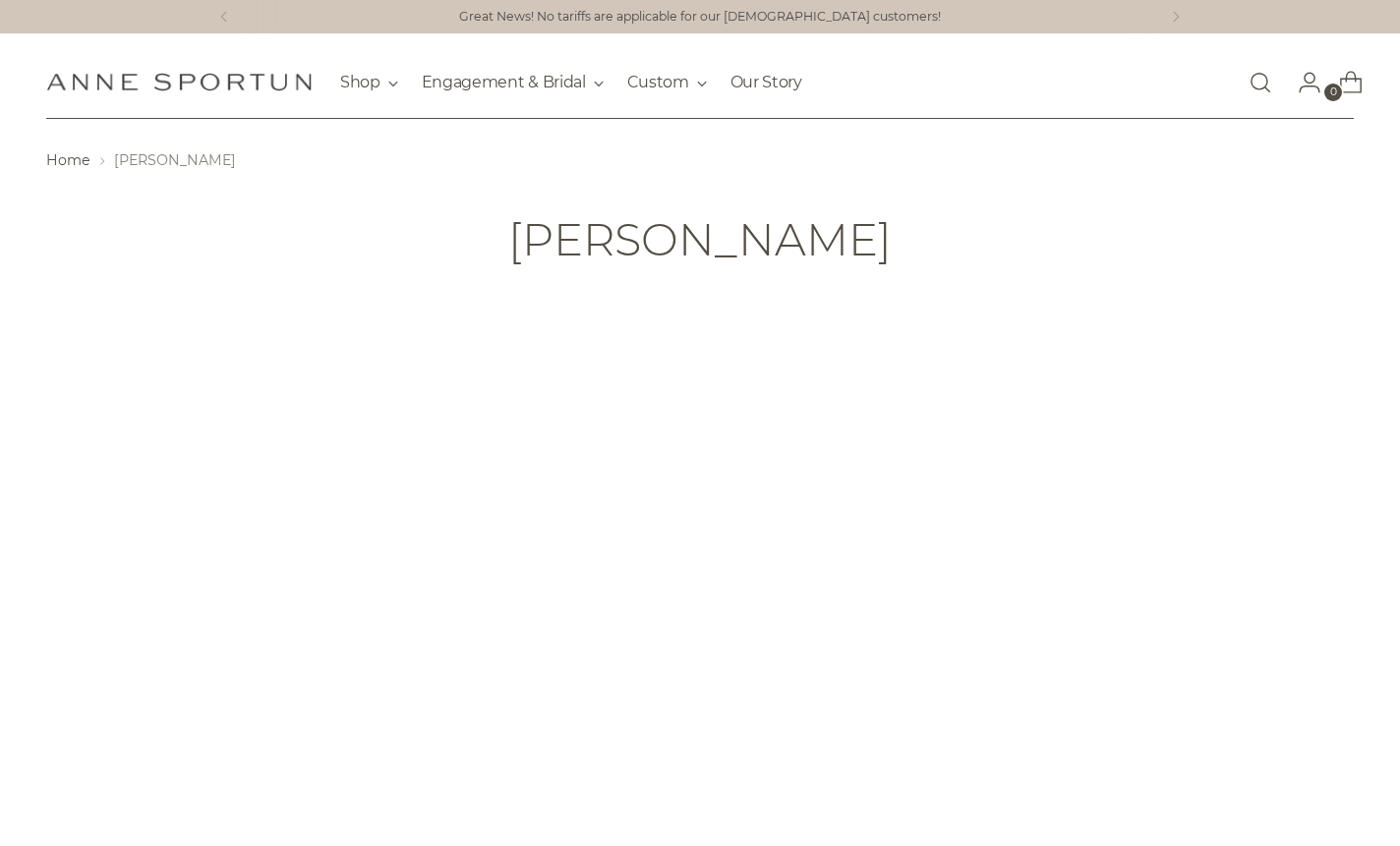 scroll, scrollTop: 0, scrollLeft: 0, axis: both 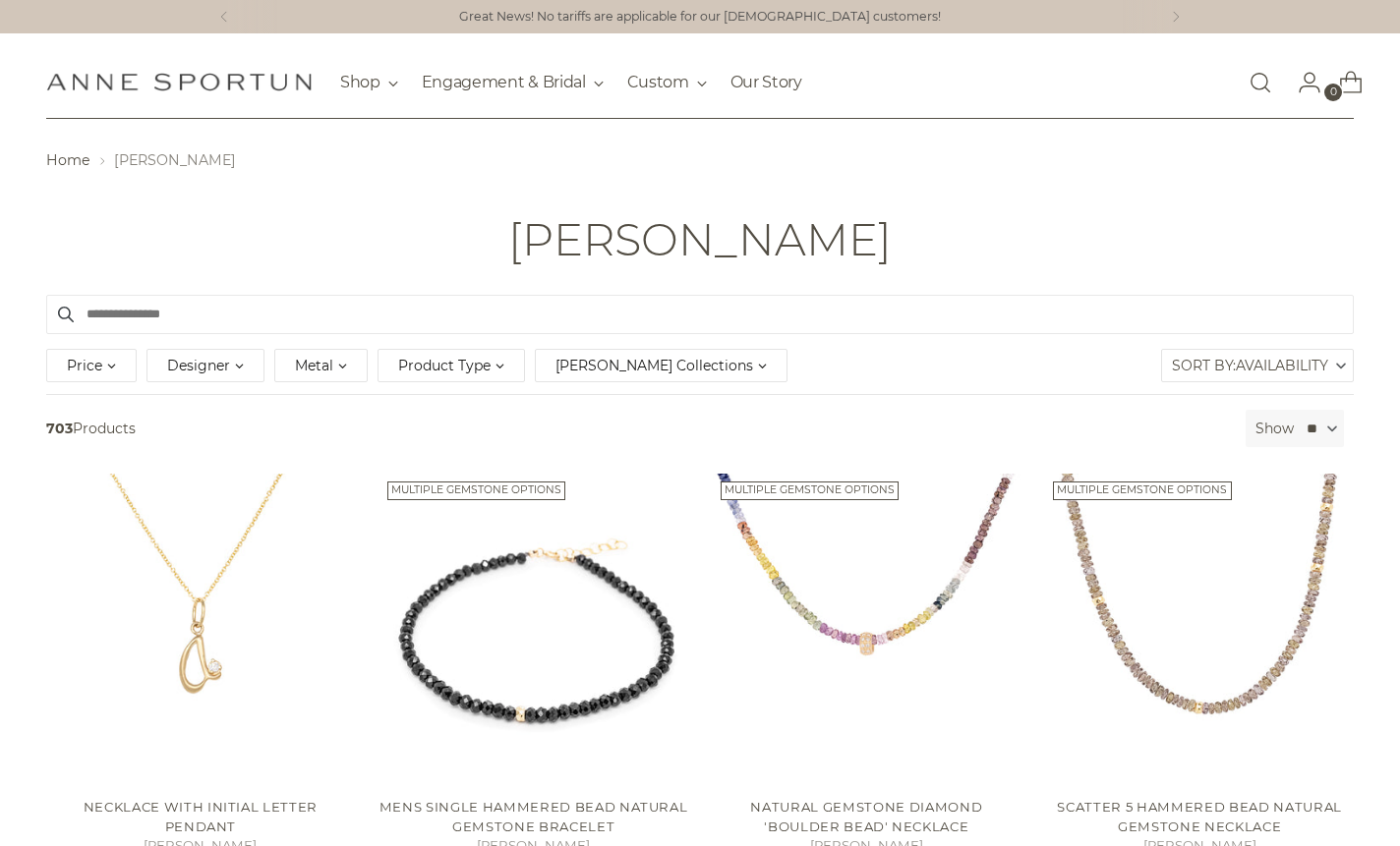 click at bounding box center (700, 314) 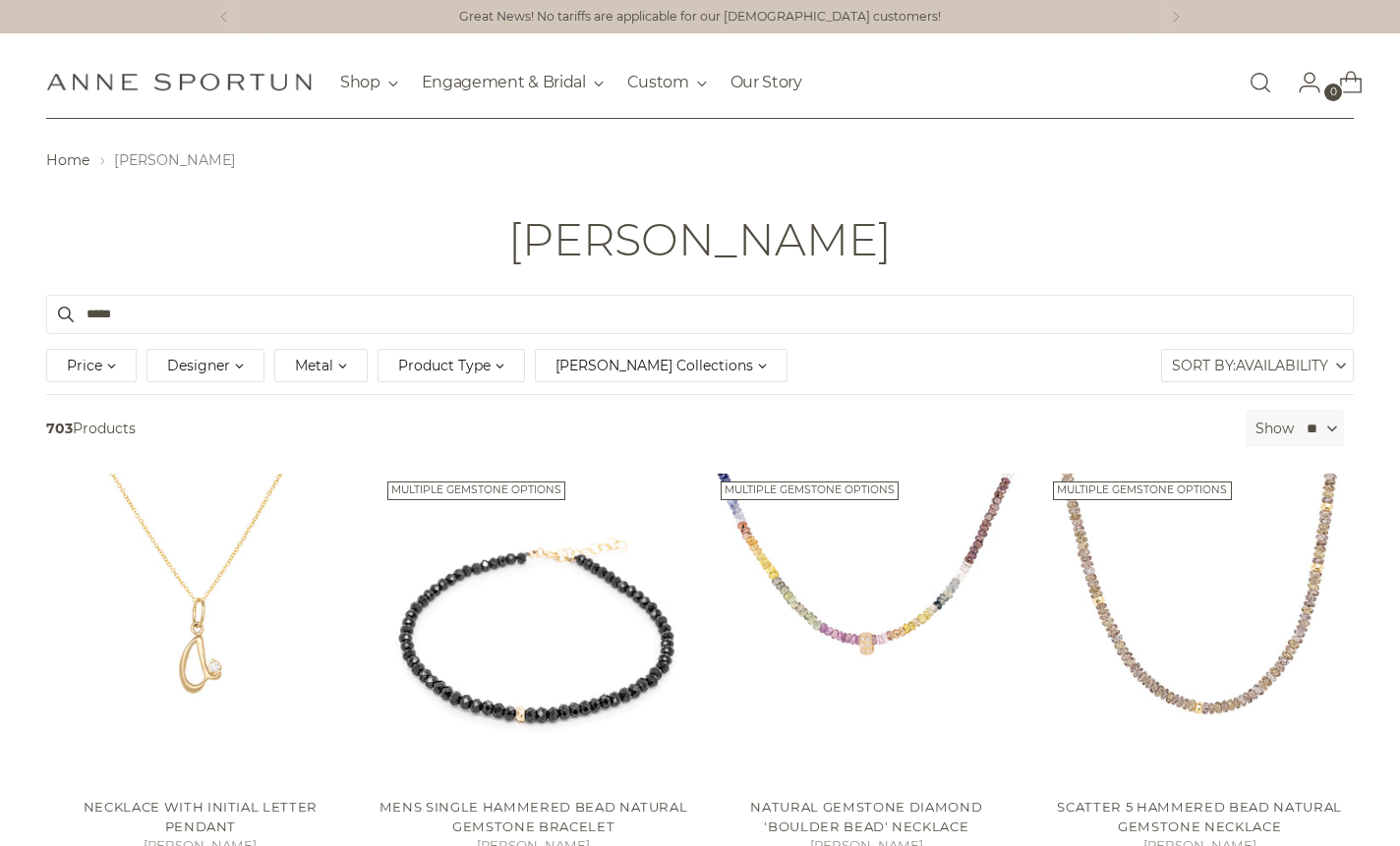 type on "*****" 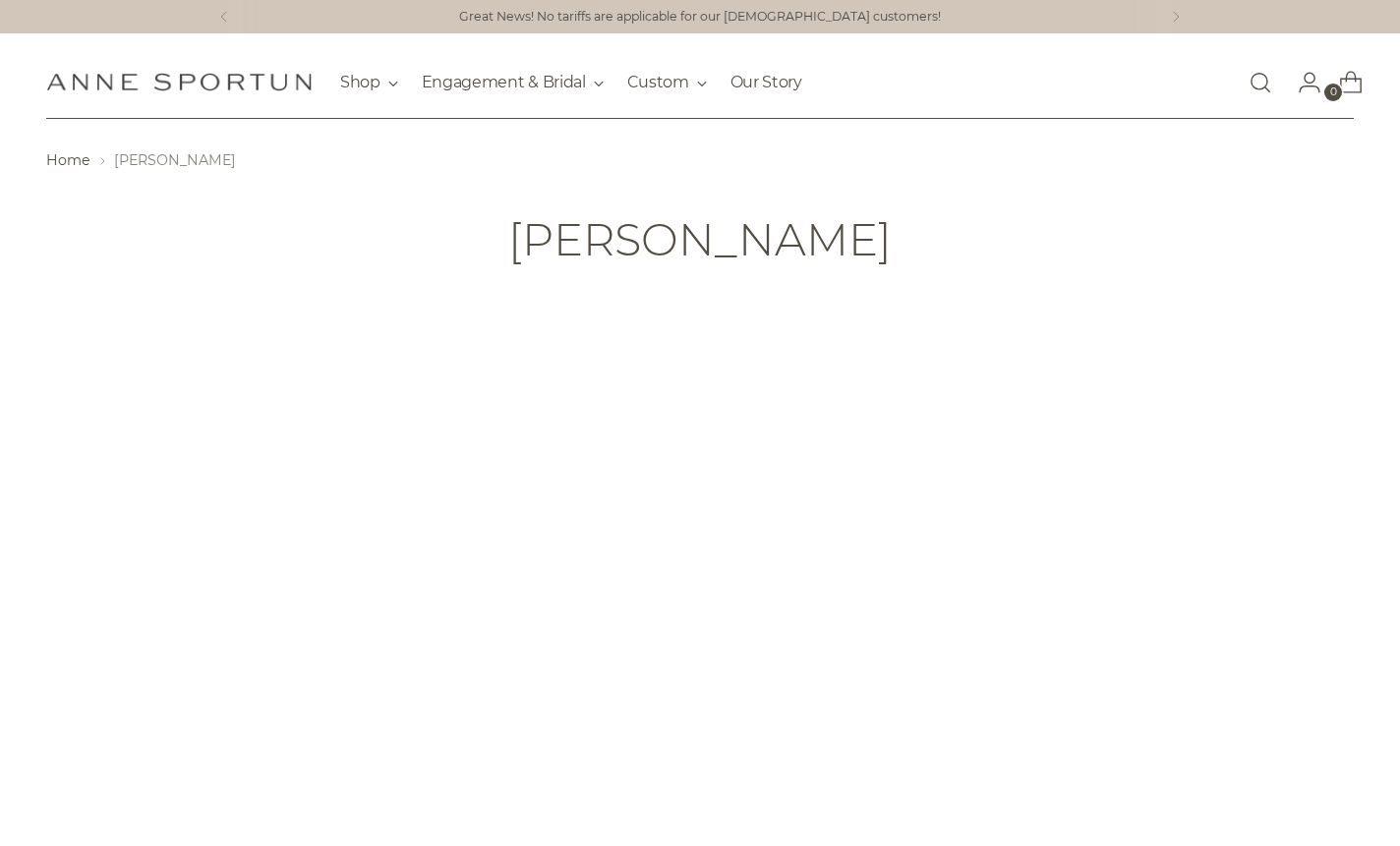 scroll, scrollTop: 0, scrollLeft: 0, axis: both 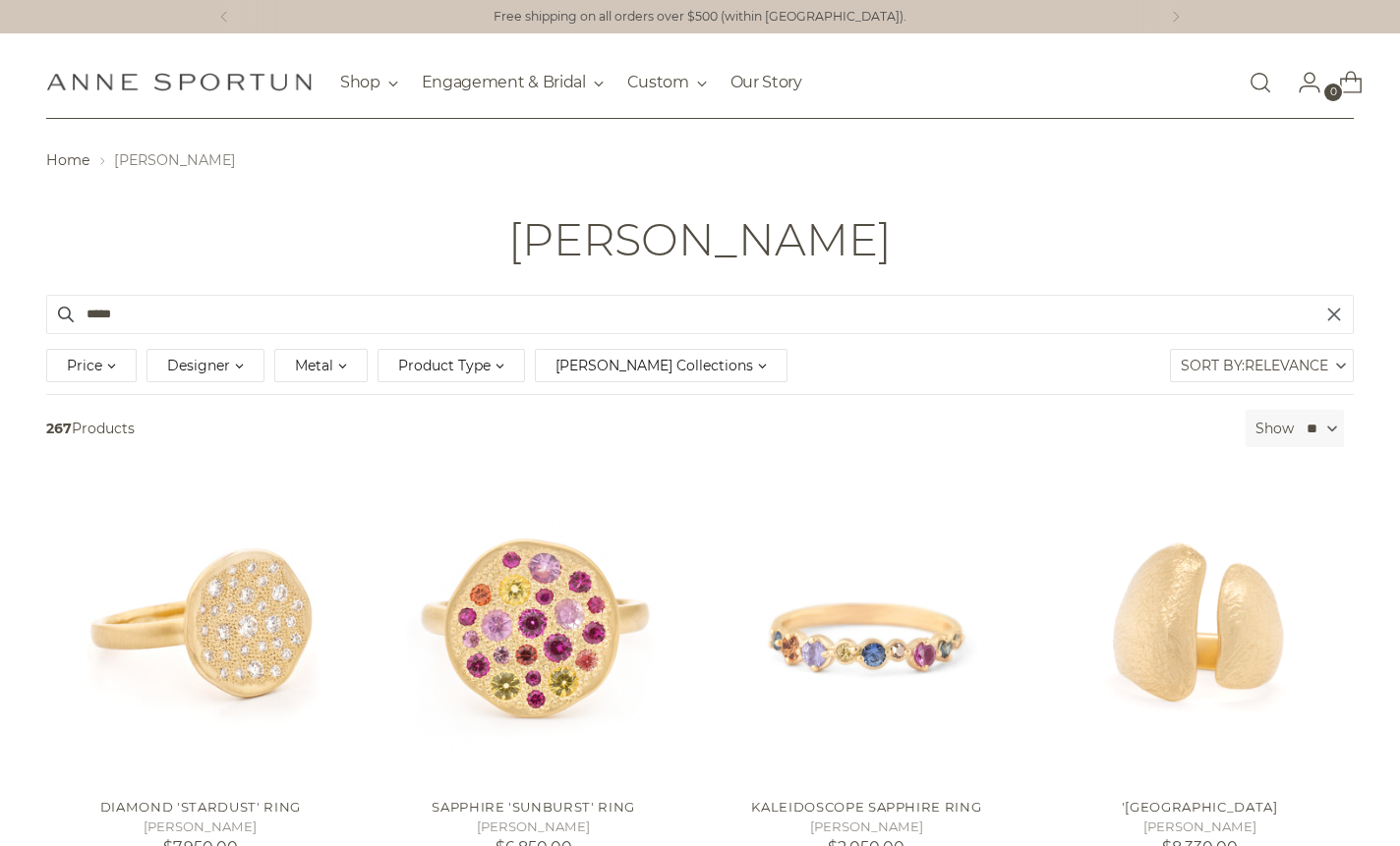 click on "*****" at bounding box center (700, 314) 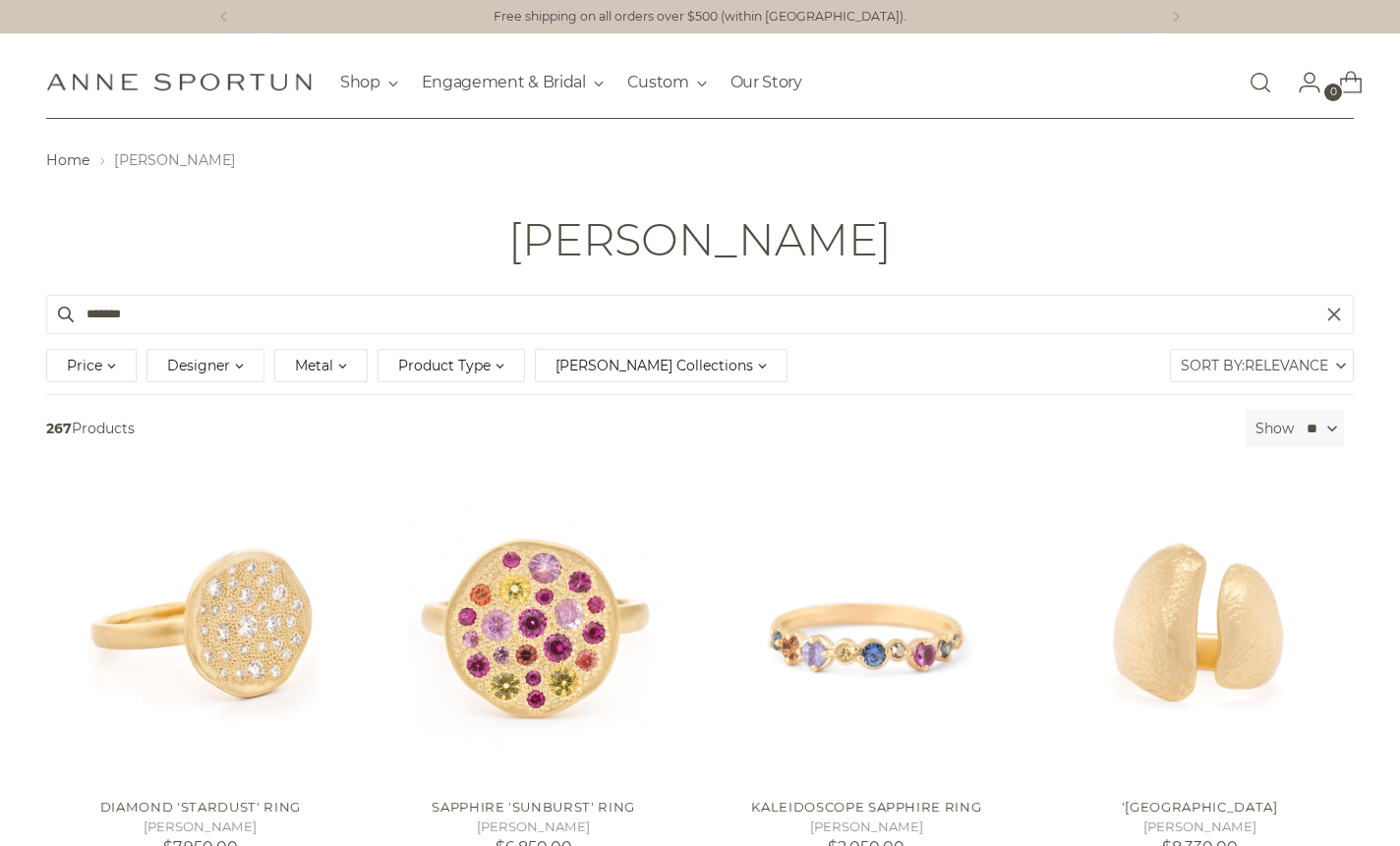 type on "*" 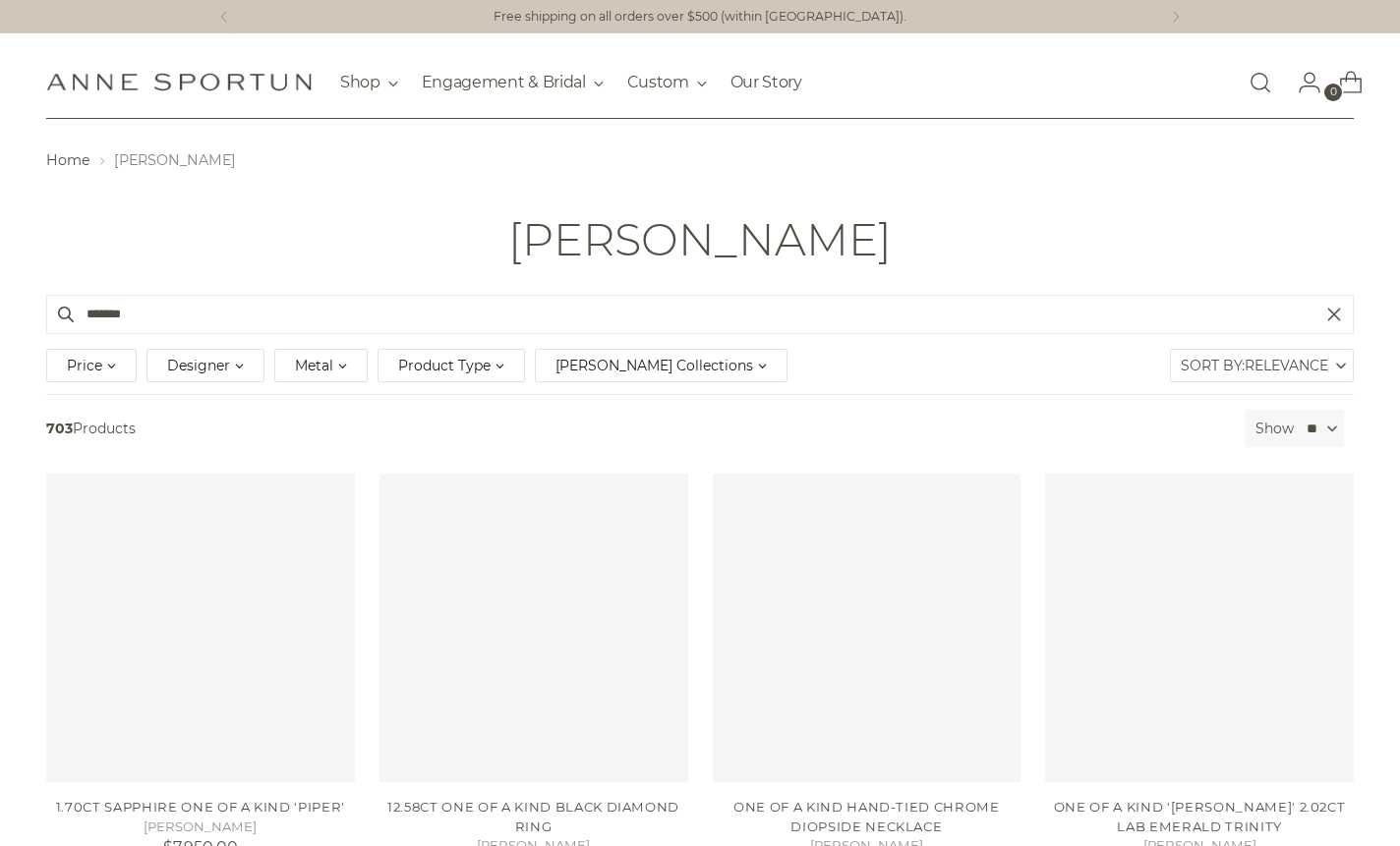 type on "*******" 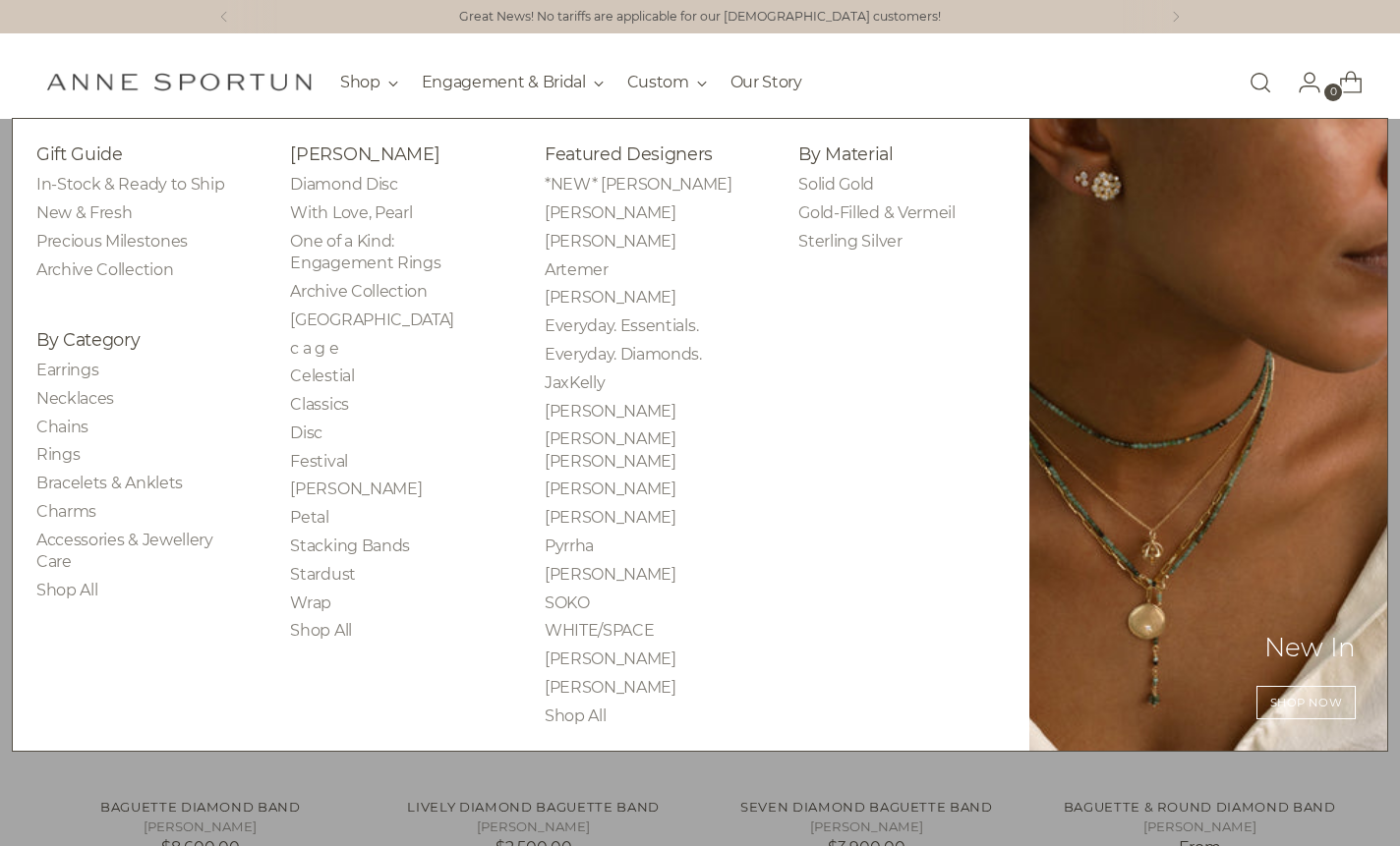 scroll, scrollTop: 1, scrollLeft: 0, axis: vertical 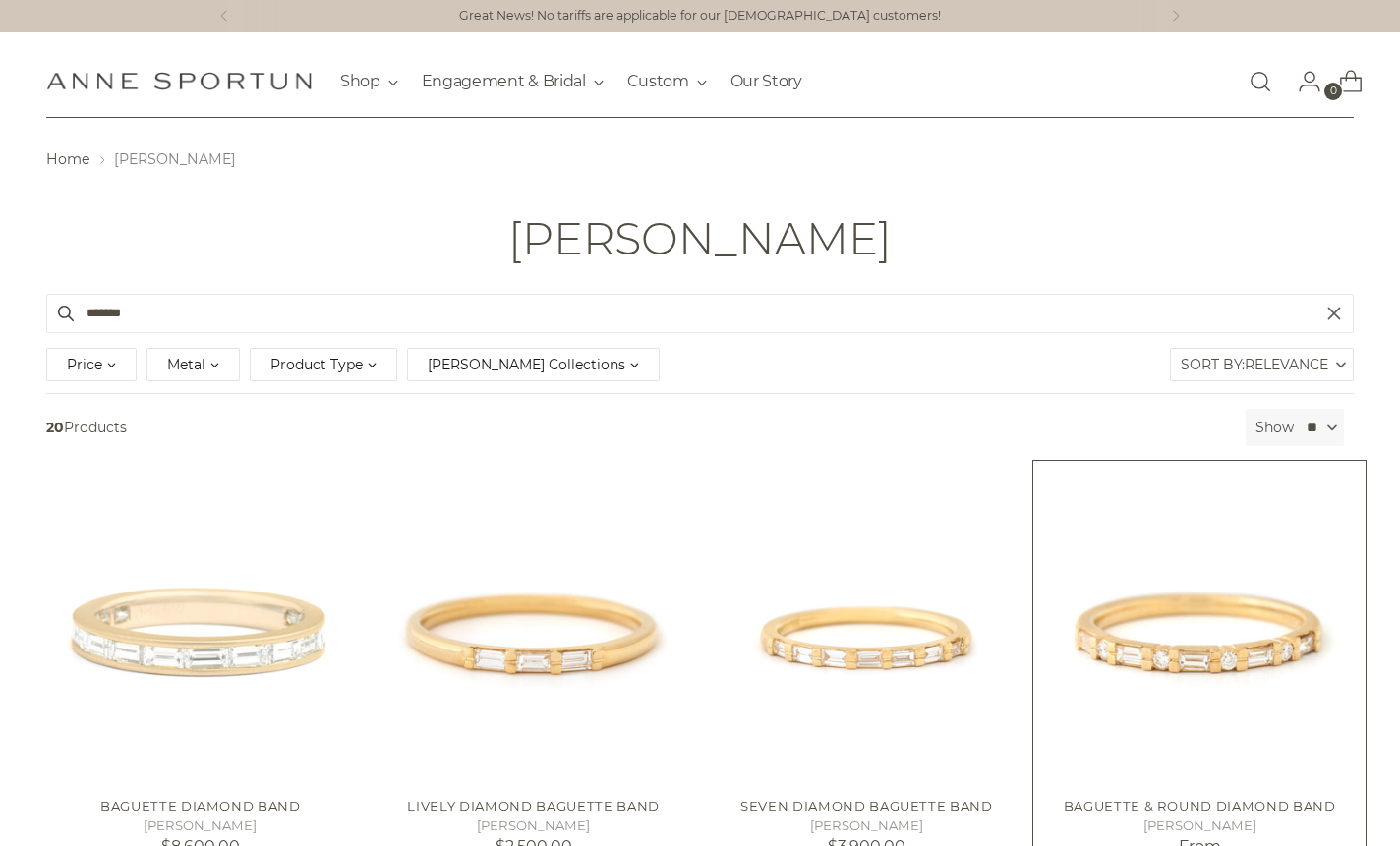click at bounding box center [0, 0] 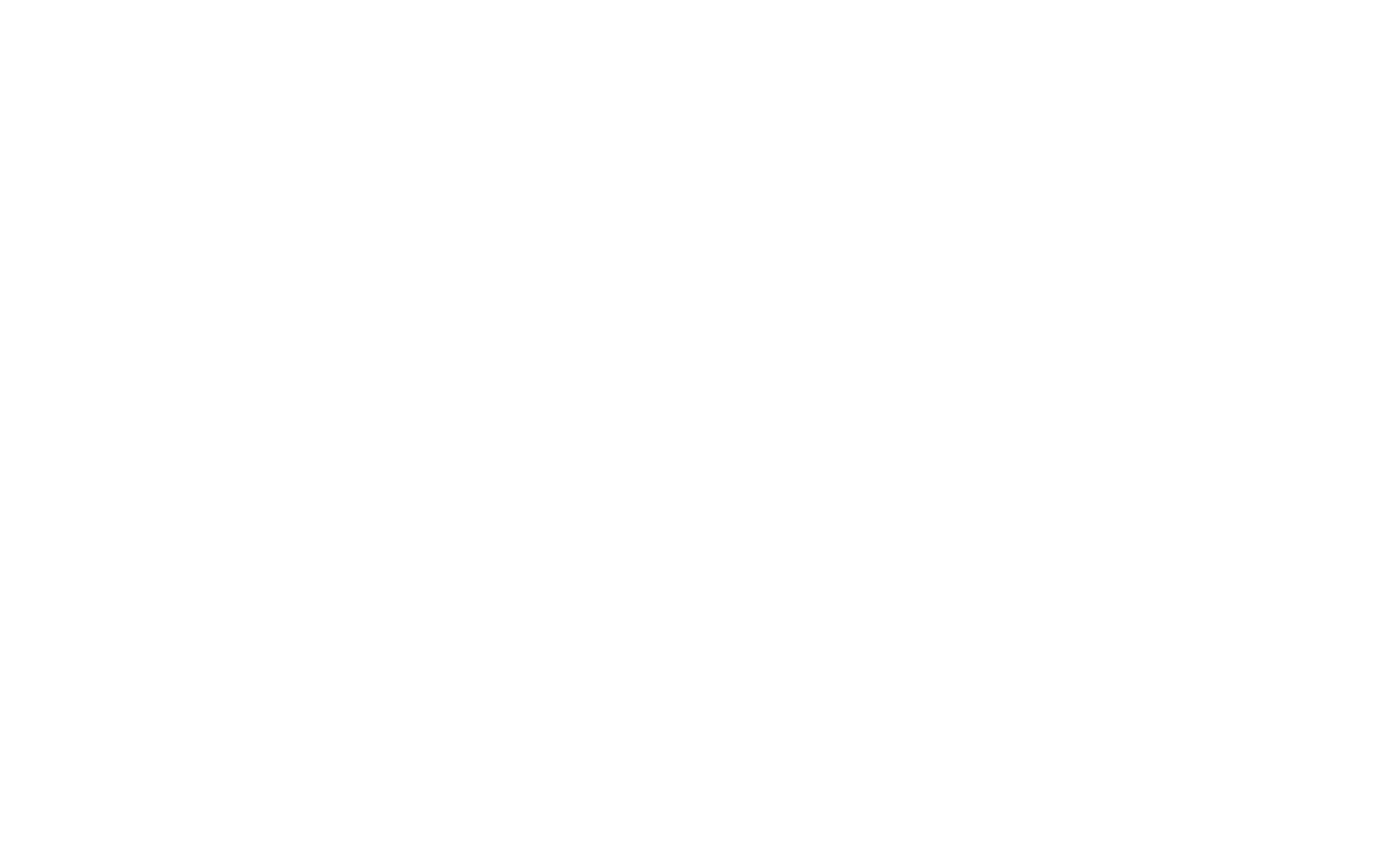 scroll, scrollTop: 0, scrollLeft: 0, axis: both 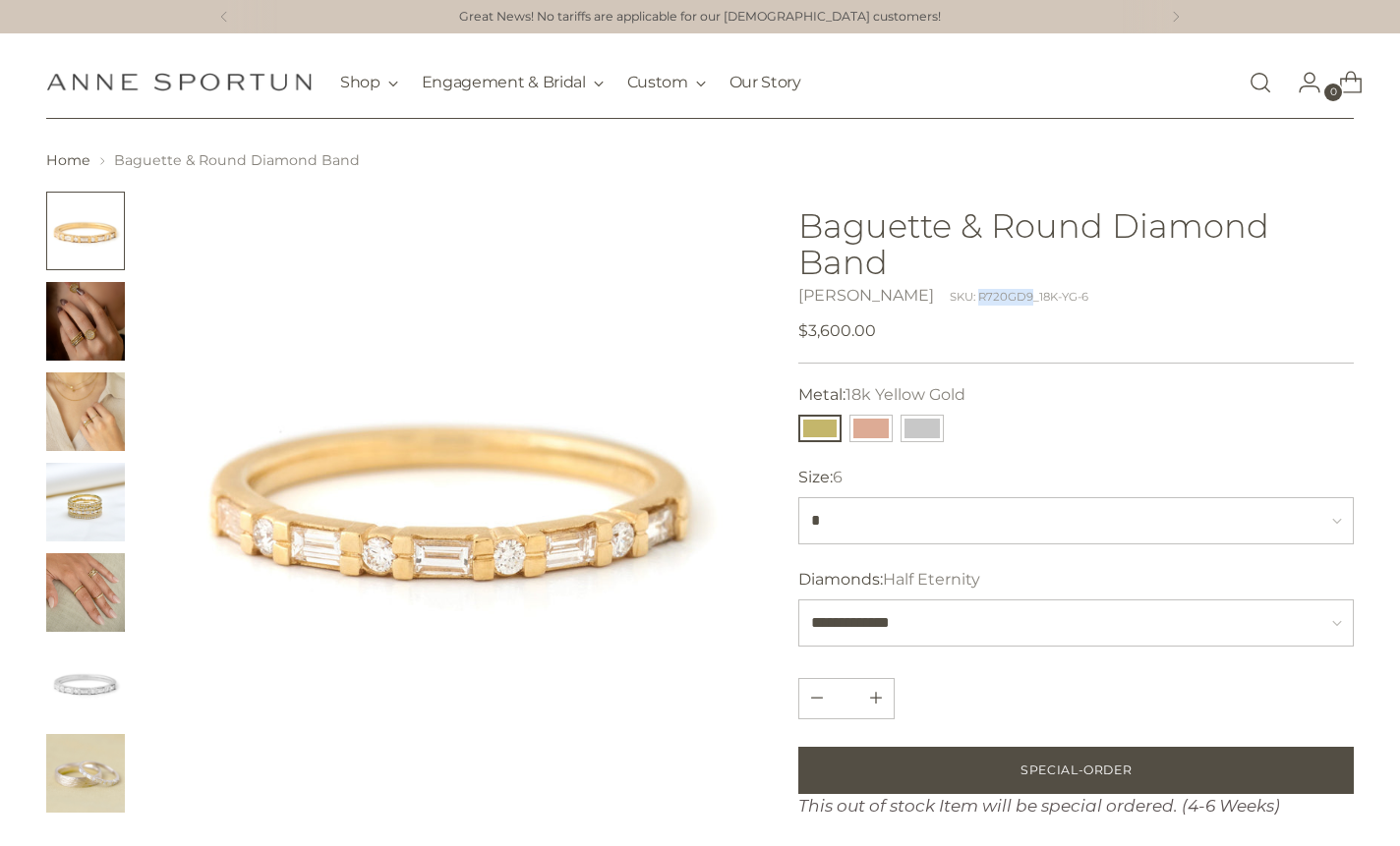 drag, startPoint x: 958, startPoint y: 299, endPoint x: 1005, endPoint y: 298, distance: 47.010637 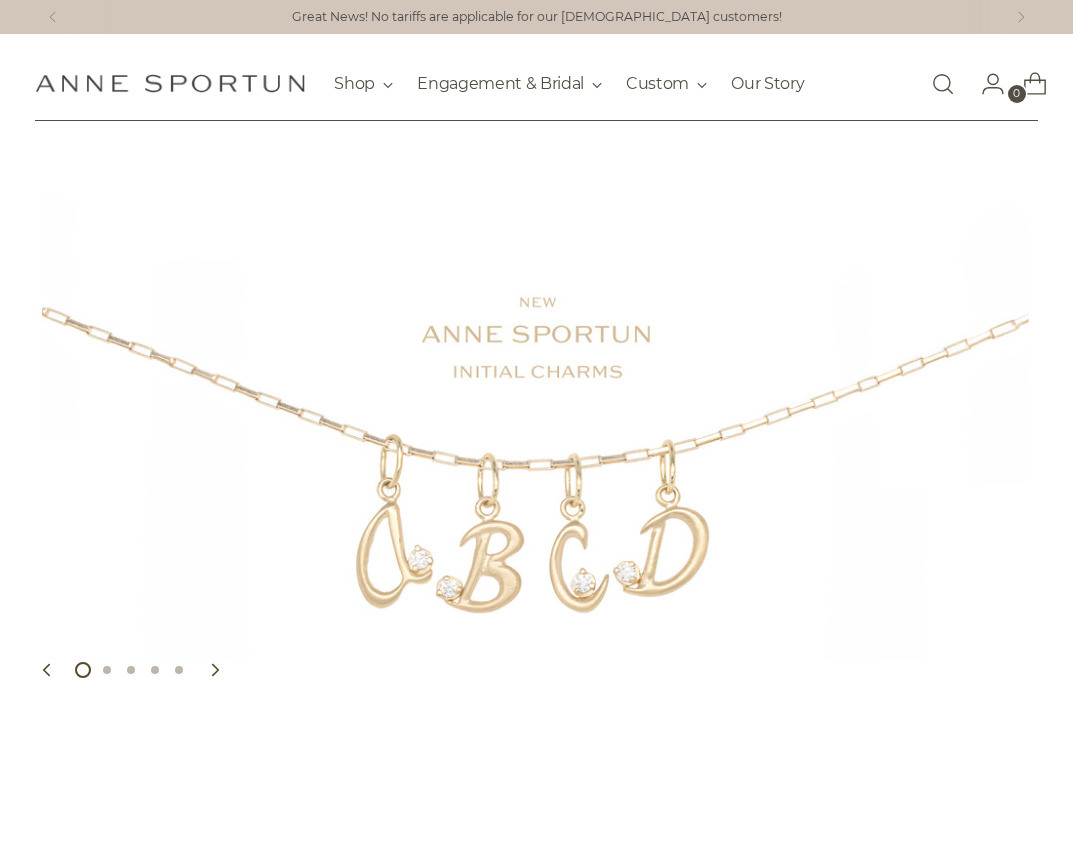 scroll, scrollTop: 0, scrollLeft: 0, axis: both 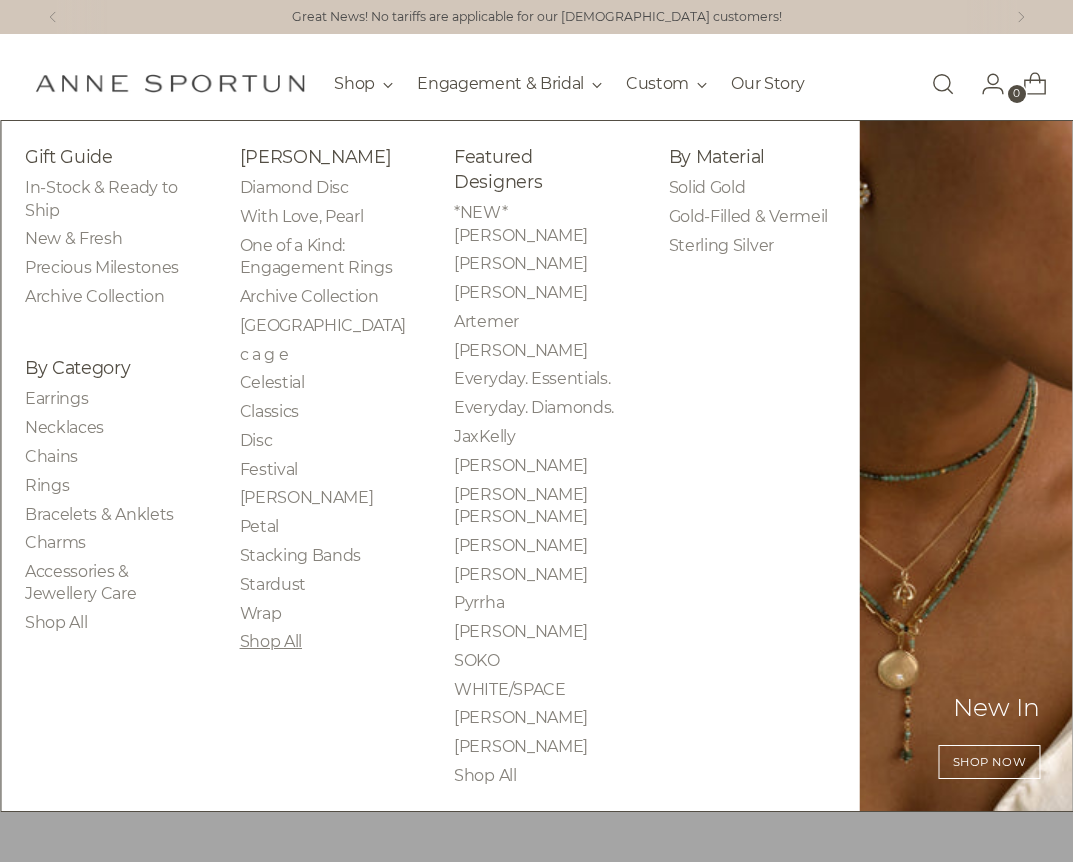 click on "Shop All" at bounding box center (271, 641) 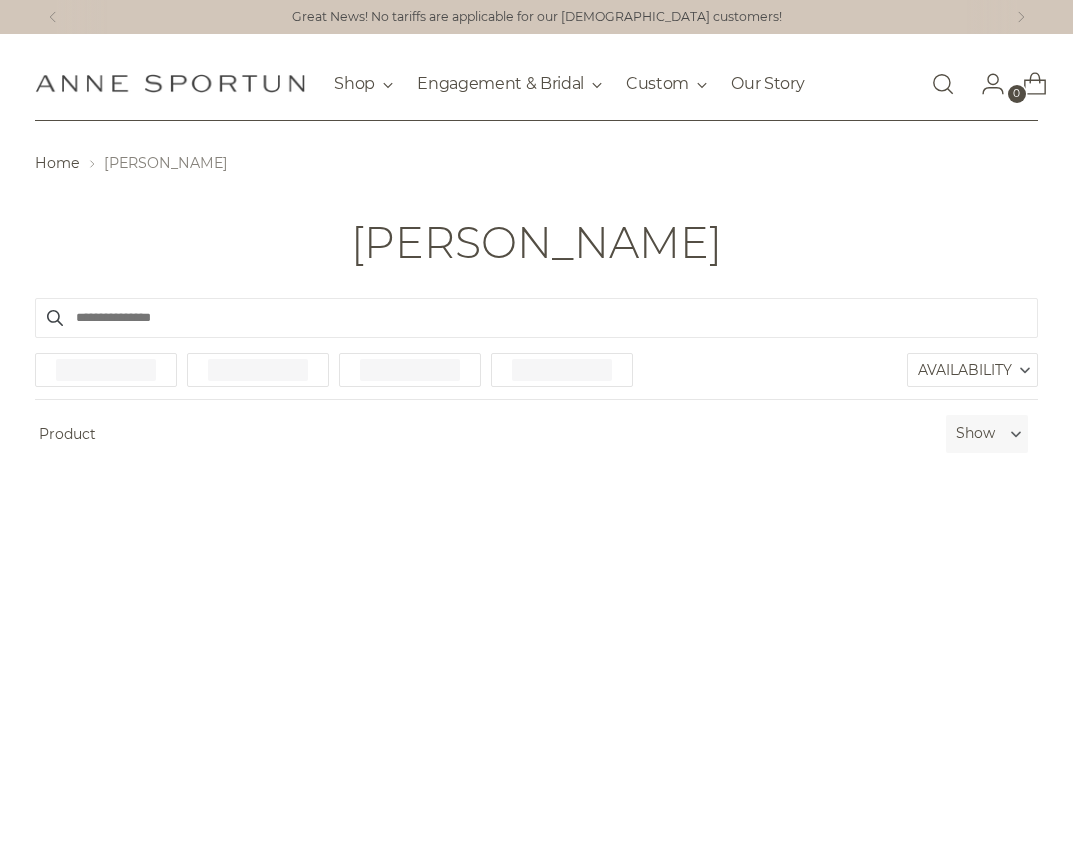 scroll, scrollTop: 0, scrollLeft: 0, axis: both 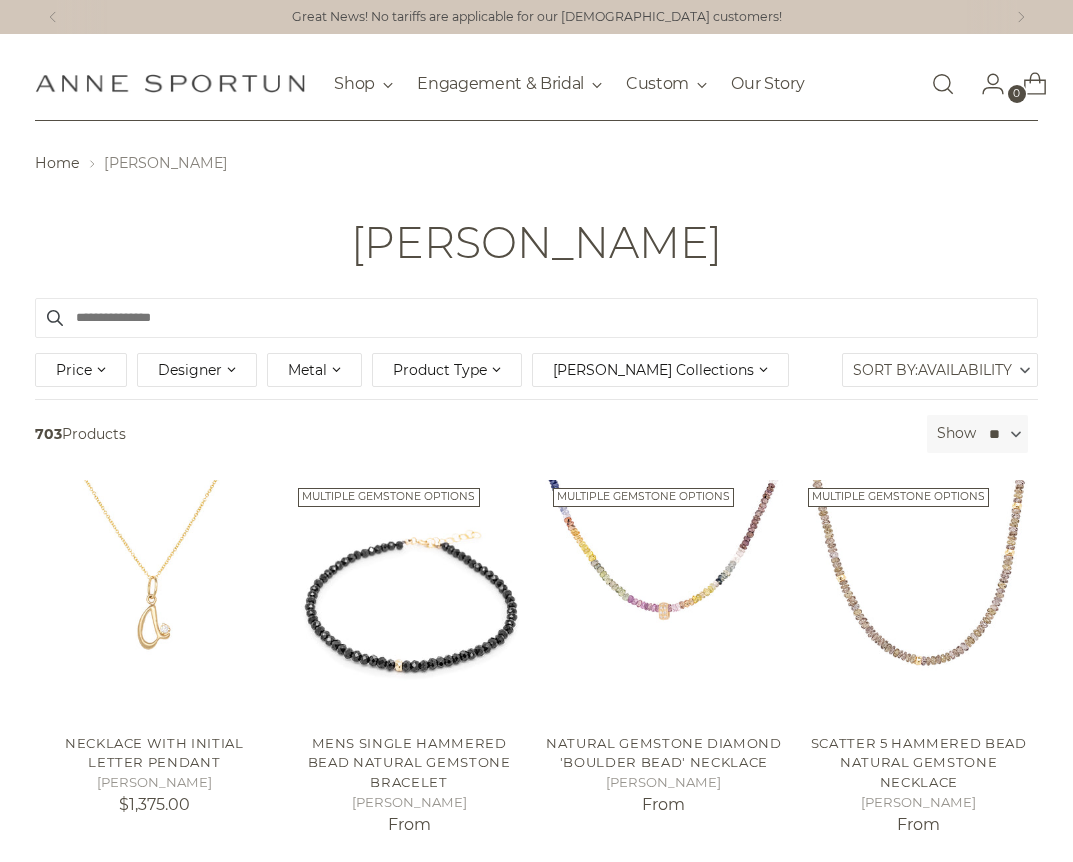 click at bounding box center [536, 318] 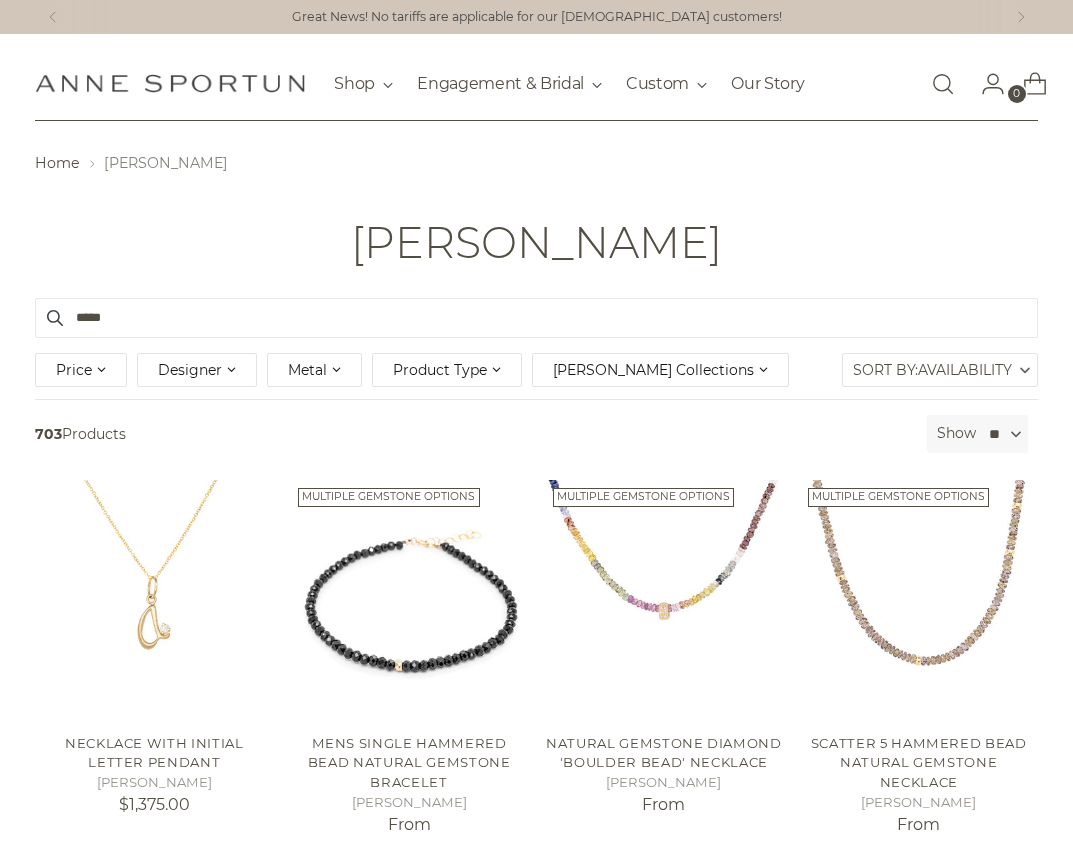 type on "*****" 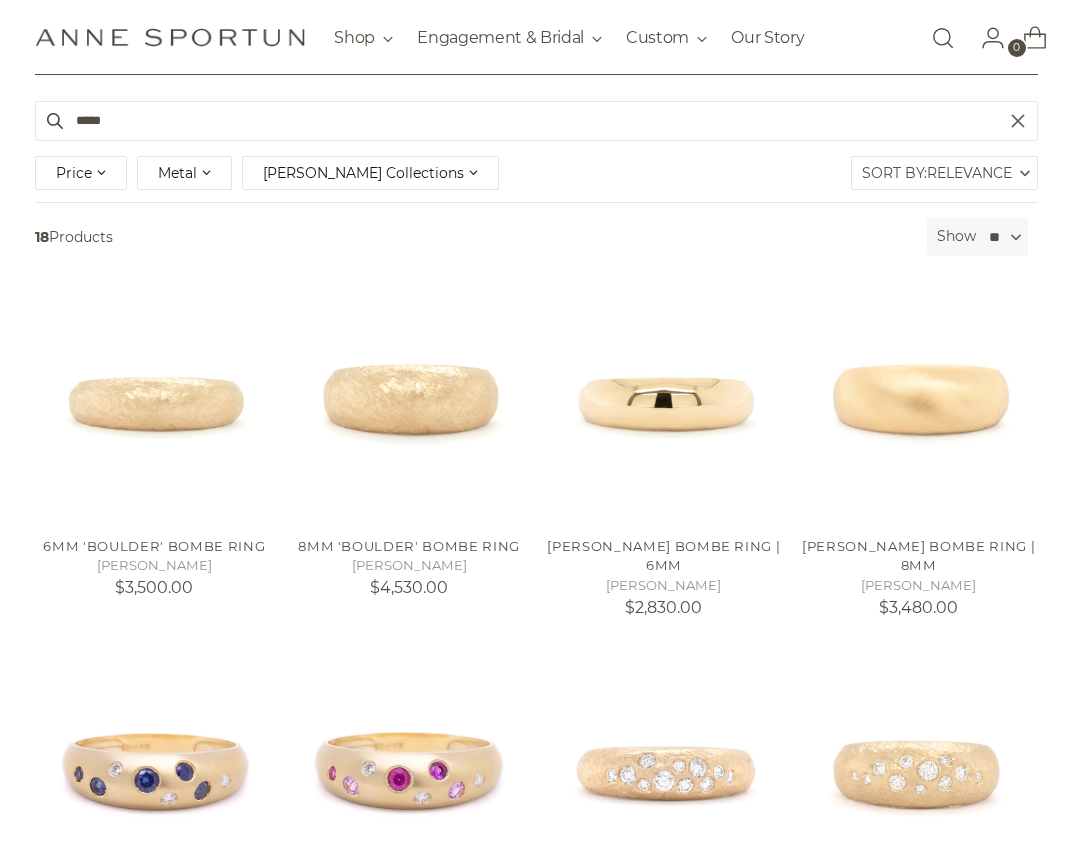 scroll, scrollTop: 529, scrollLeft: 0, axis: vertical 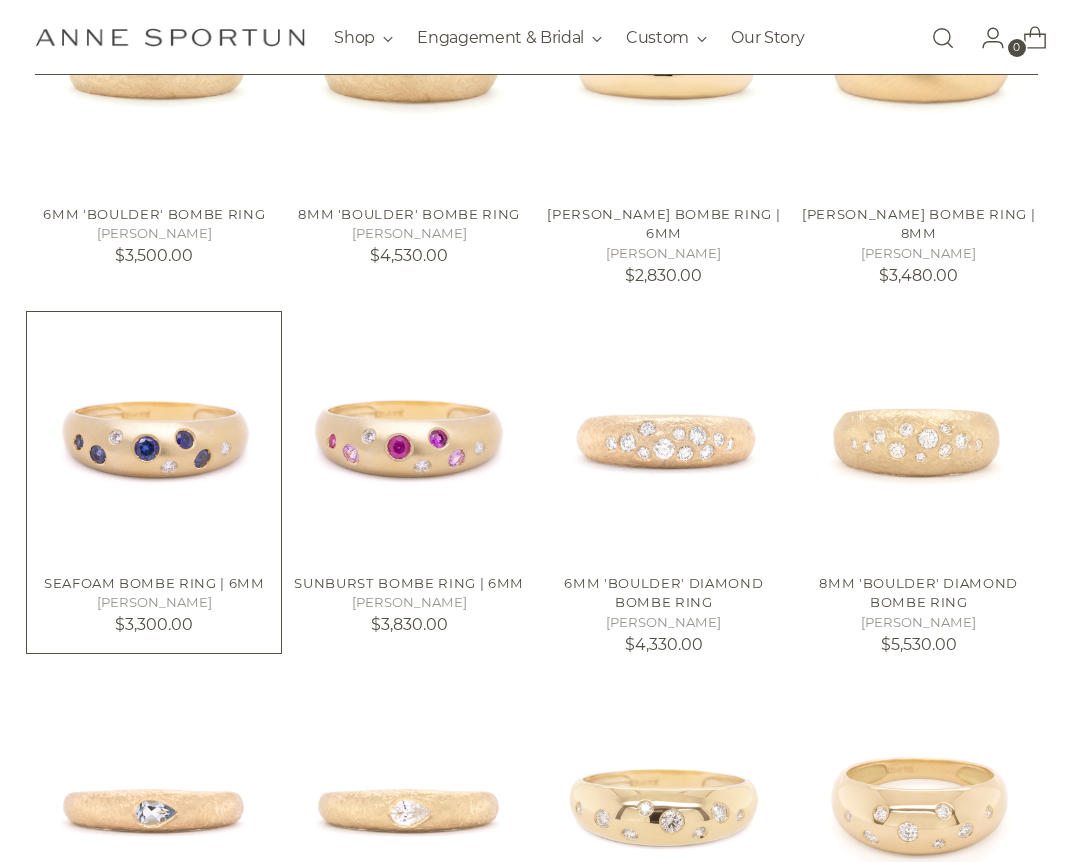 click at bounding box center [0, 0] 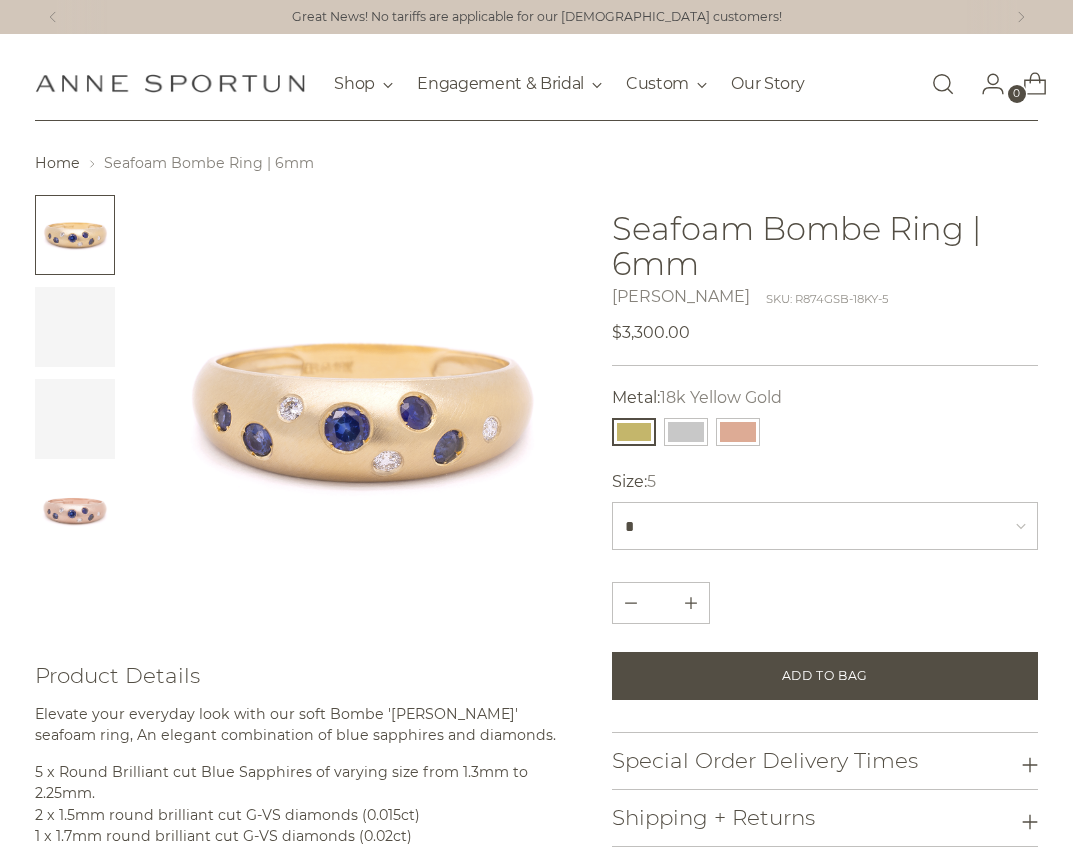 scroll, scrollTop: 0, scrollLeft: 0, axis: both 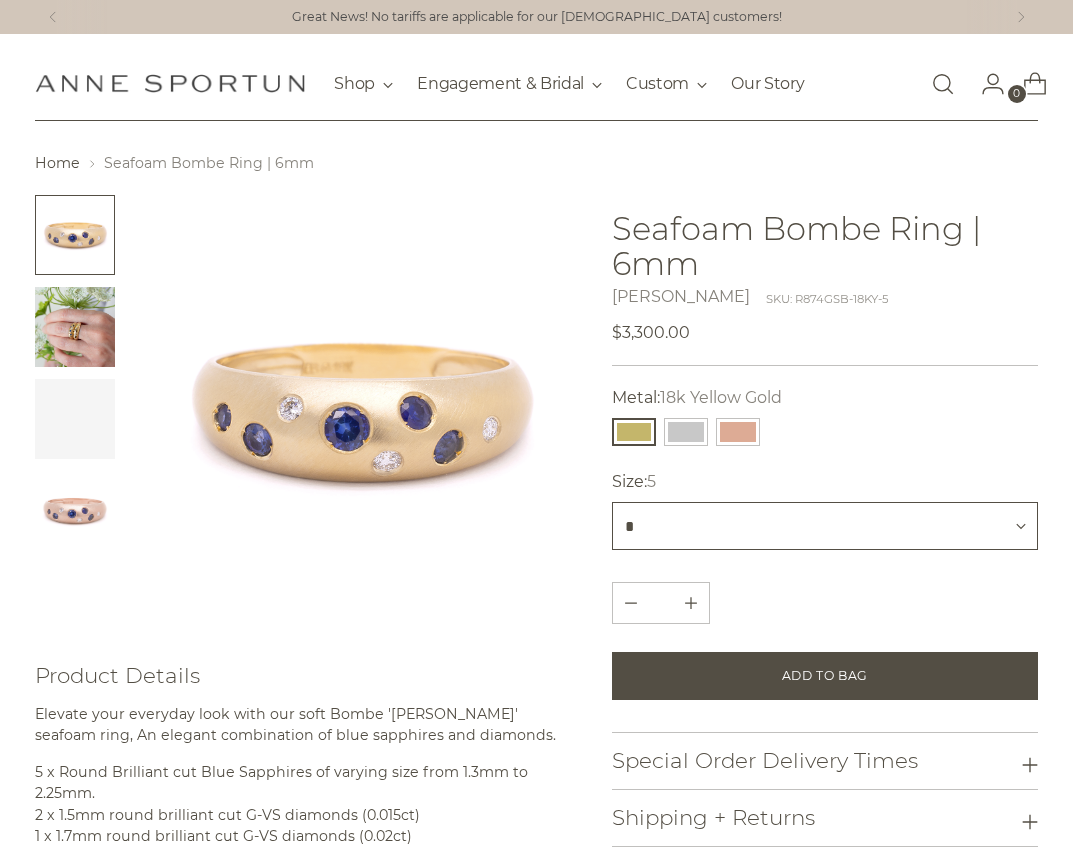 click on "* *** * *** * *** * ***" at bounding box center (824, 526) 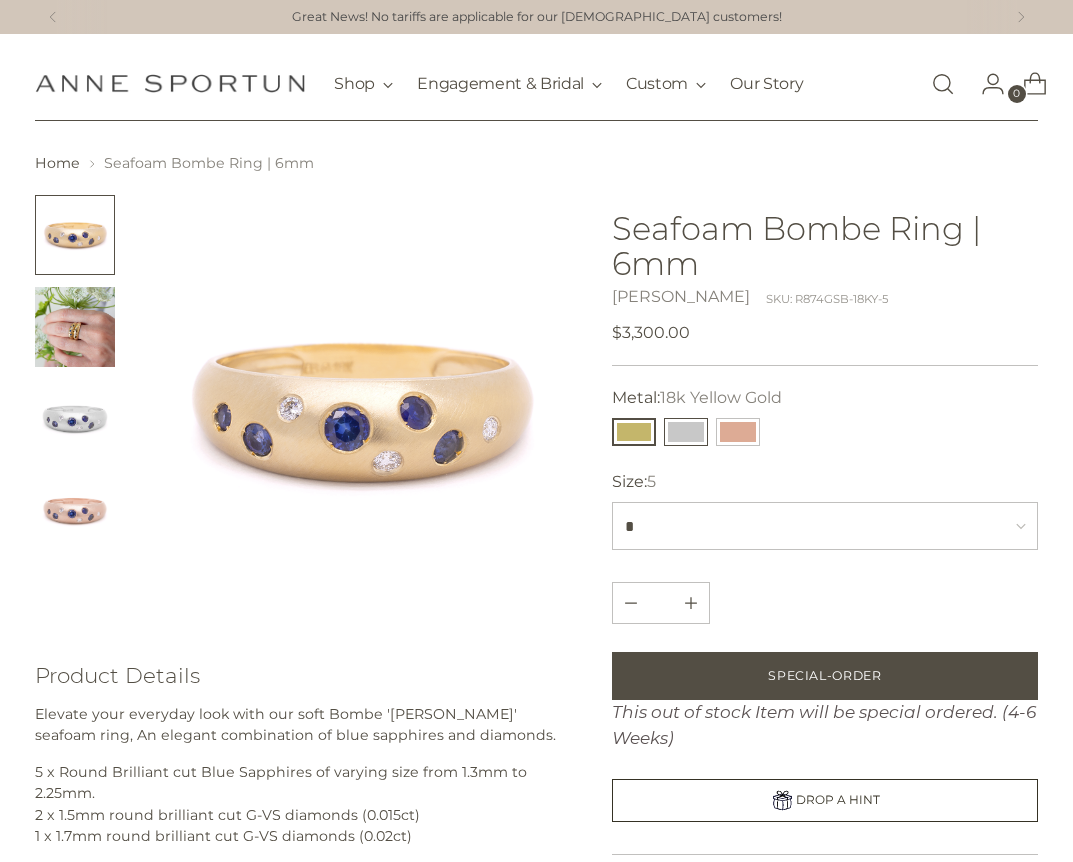 click at bounding box center (686, 432) 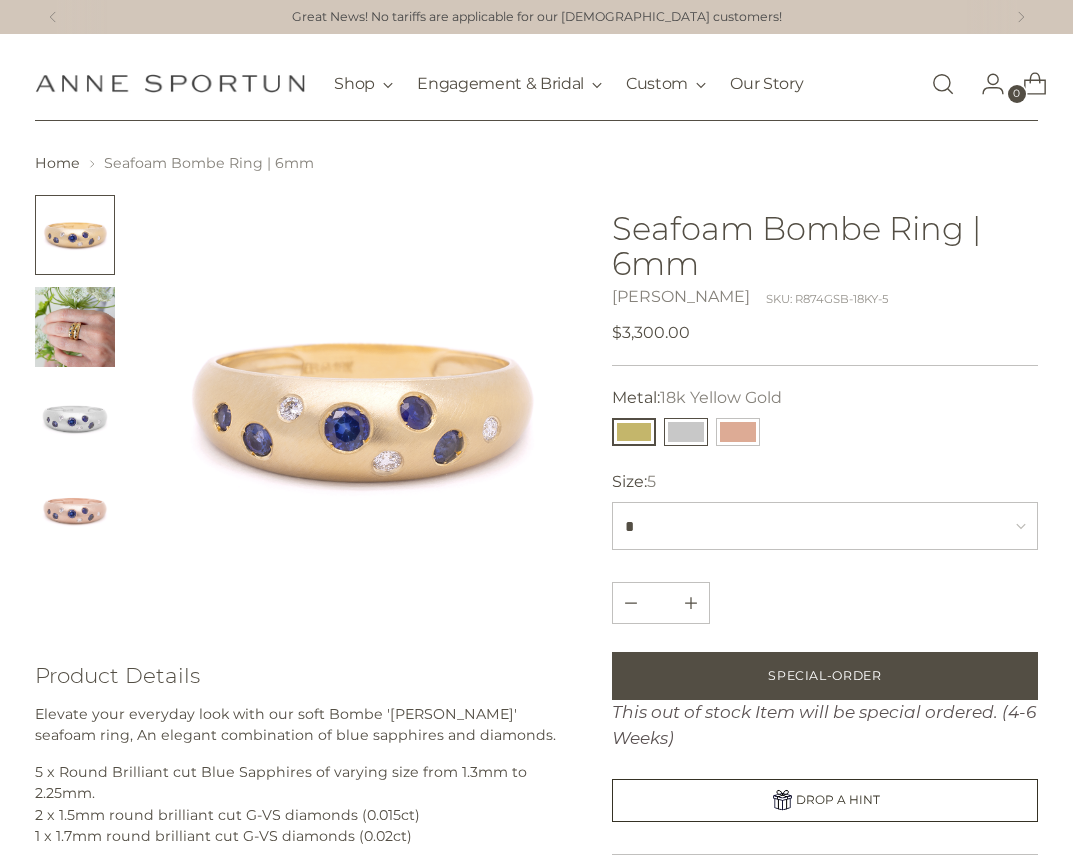 type 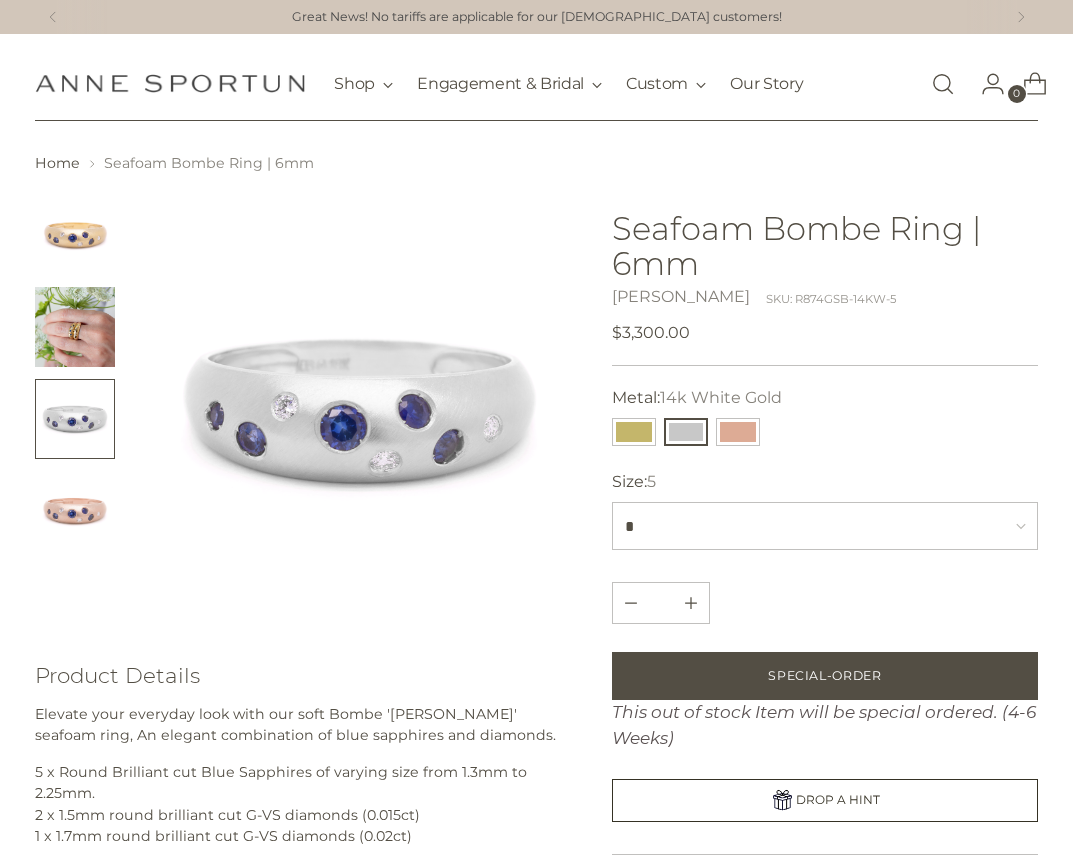 click on "Regular price
$3,300.00
Unit price
/ per" at bounding box center [824, 333] 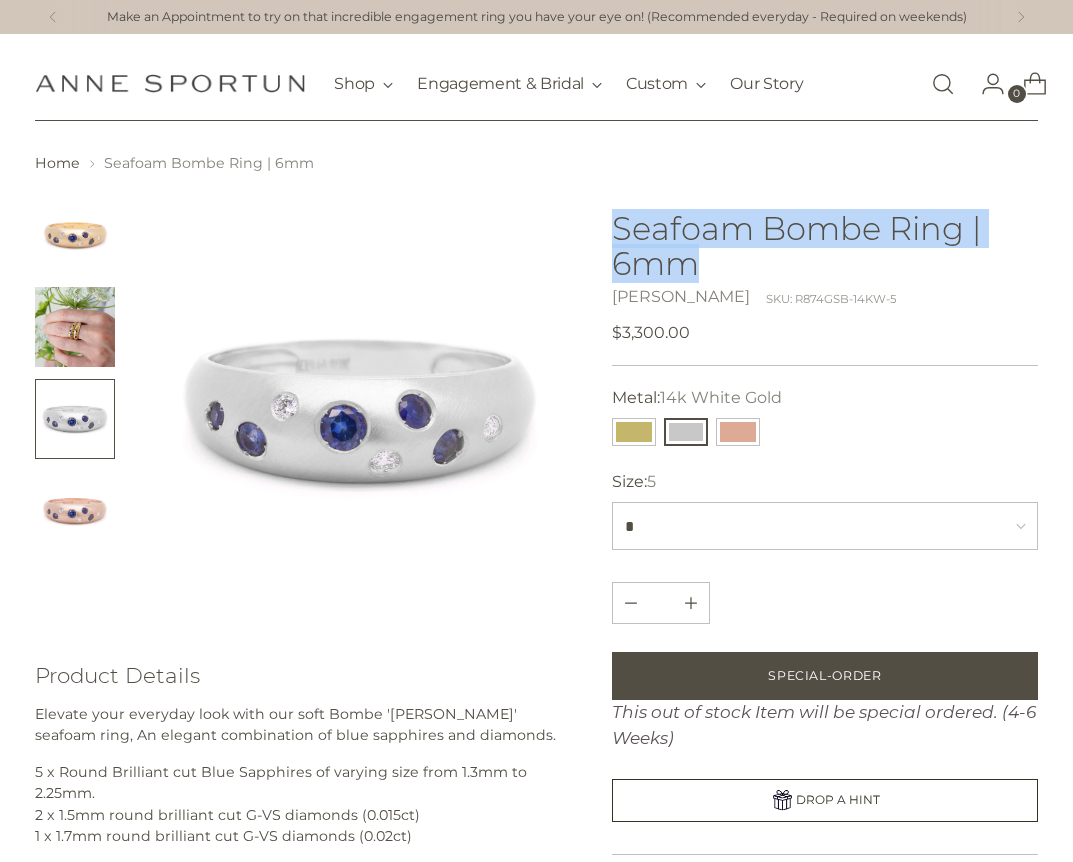 drag, startPoint x: 708, startPoint y: 257, endPoint x: 616, endPoint y: 227, distance: 96.76776 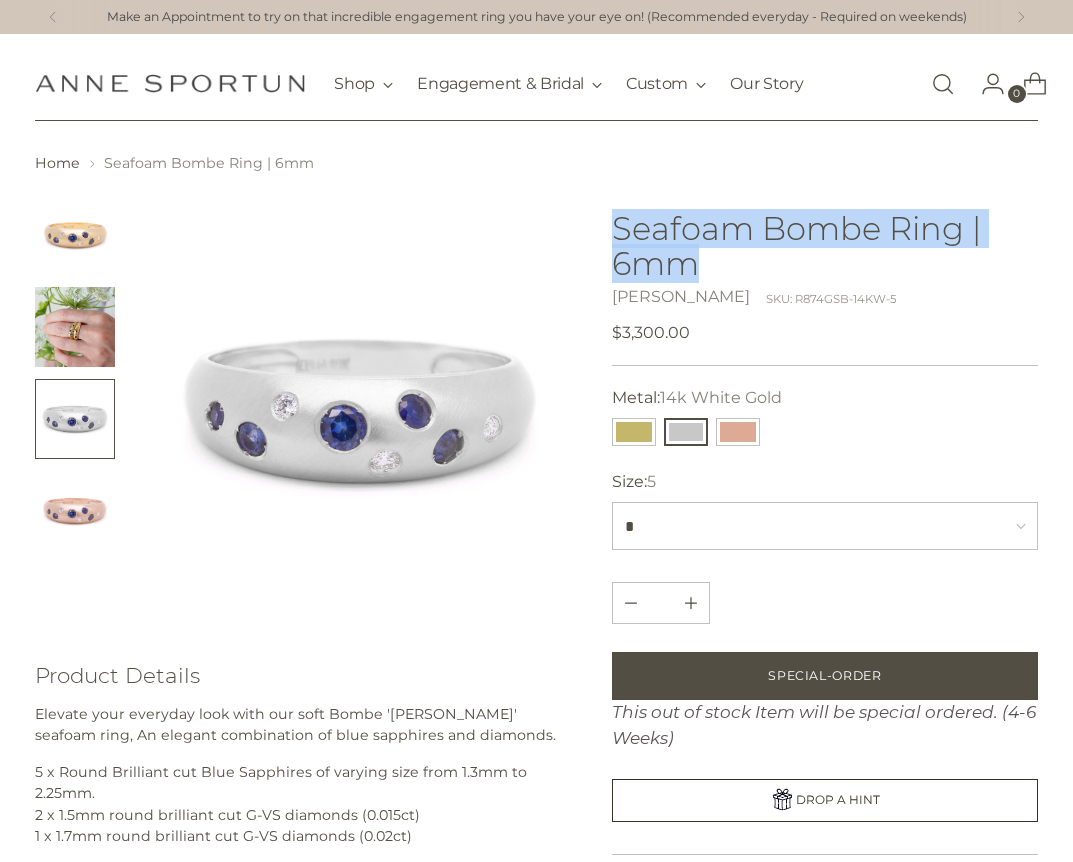 click on "Seafoam Bombe Ring | 6mm" at bounding box center [824, 246] 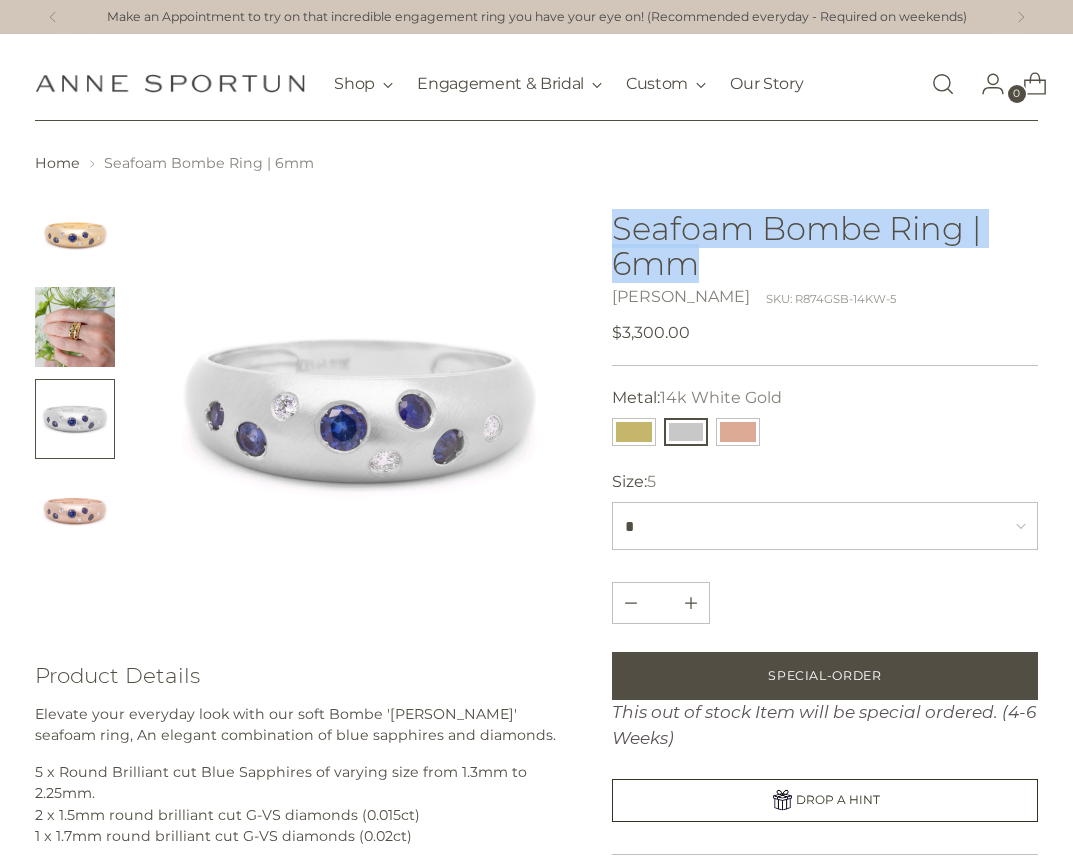 copy on "Seafoam Bombe Ring | 6mm" 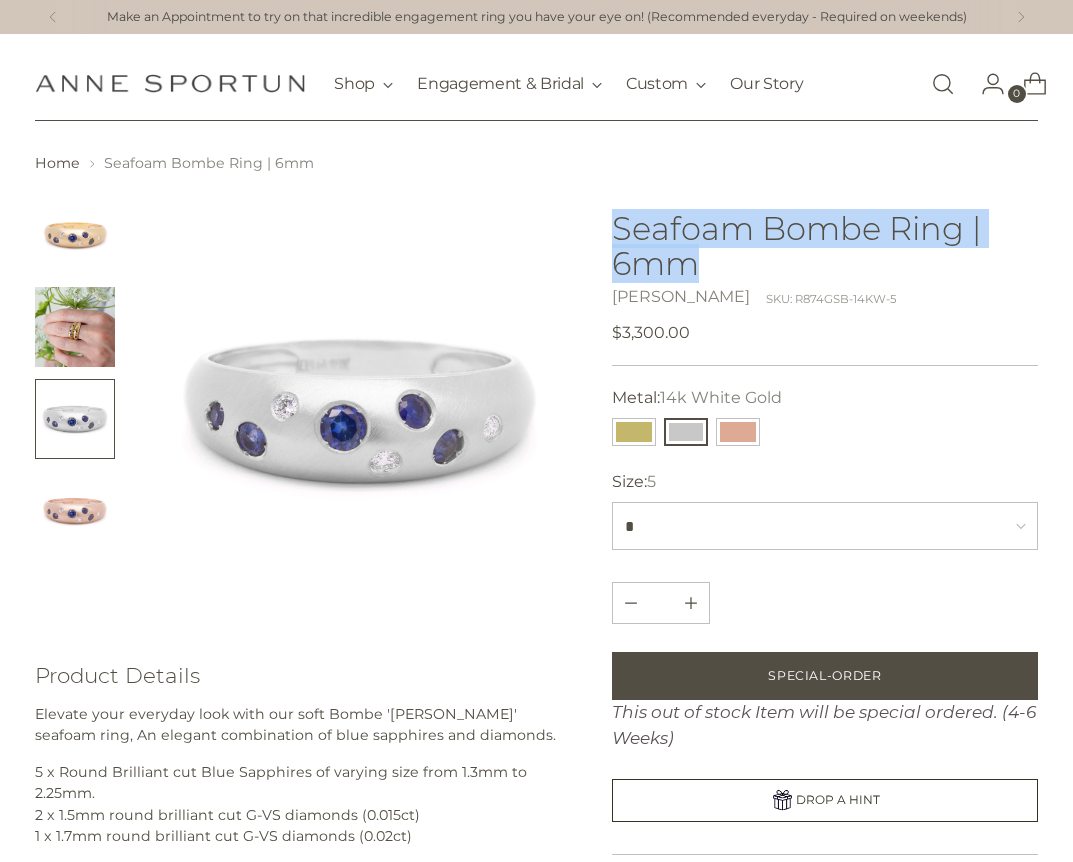 click at bounding box center (943, 84) 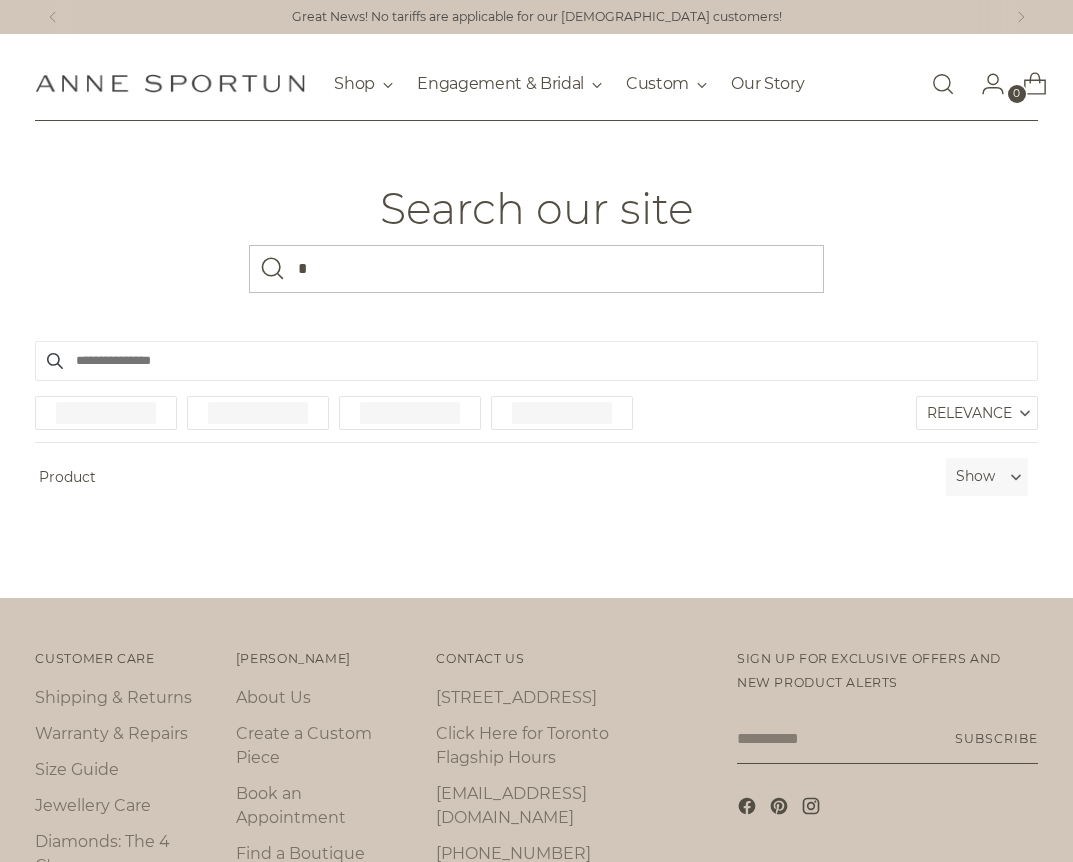 scroll, scrollTop: 0, scrollLeft: 0, axis: both 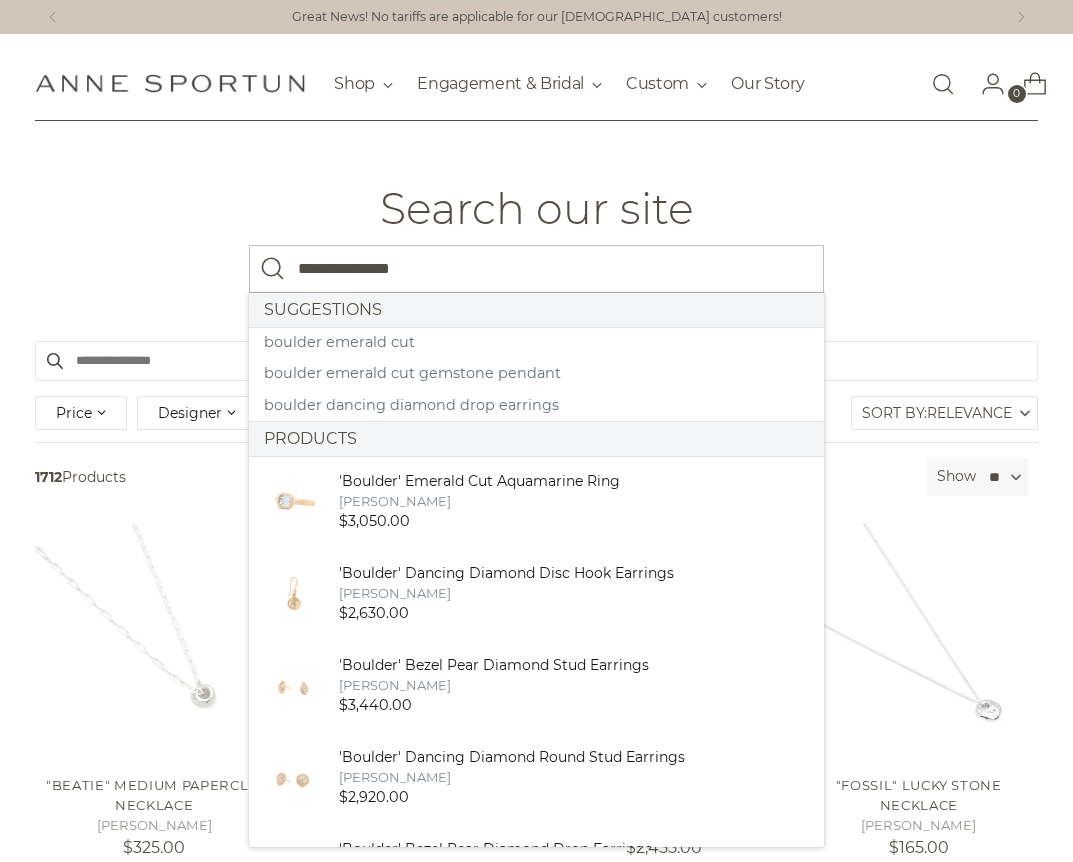 type on "**********" 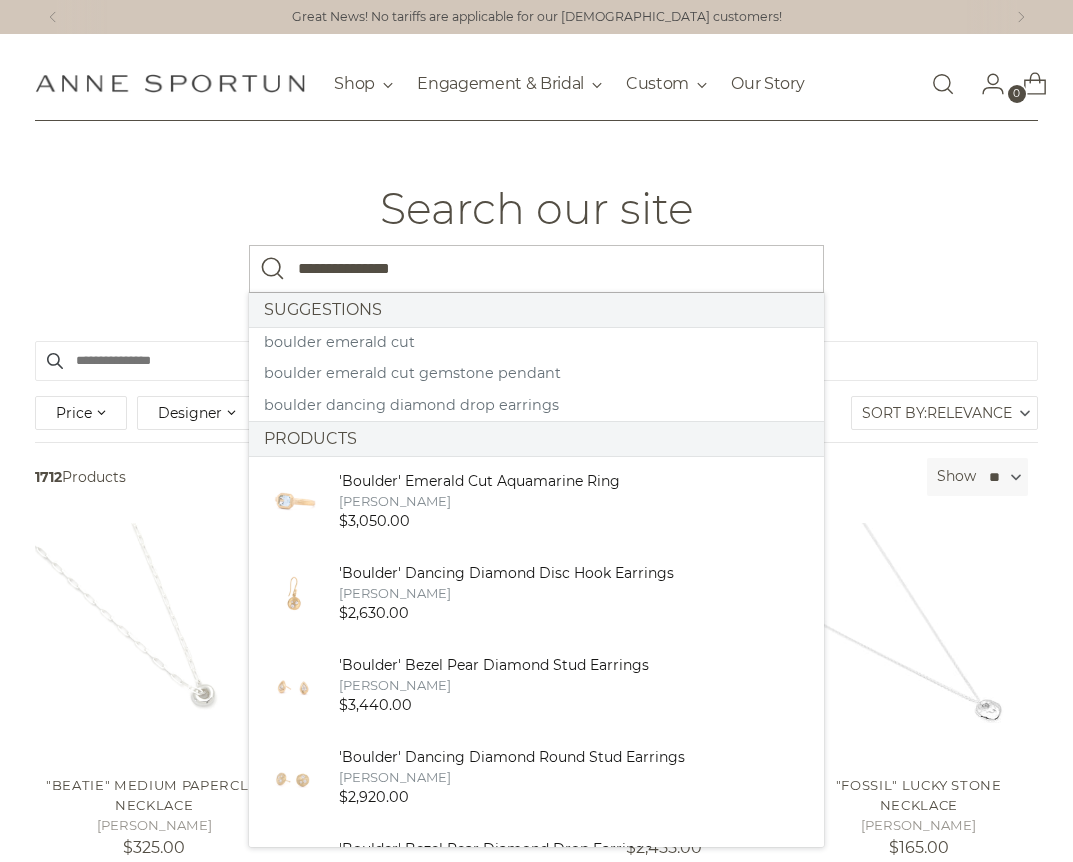 click at bounding box center (273, 269) 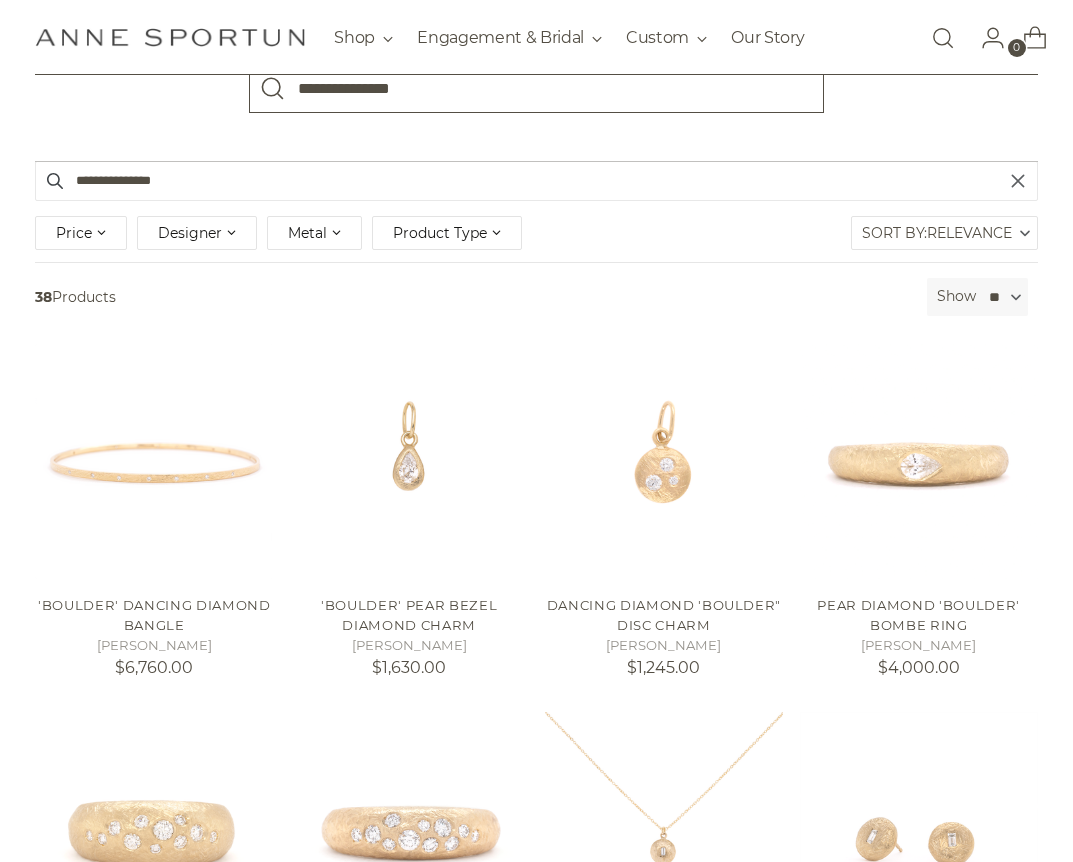 scroll, scrollTop: 485, scrollLeft: 0, axis: vertical 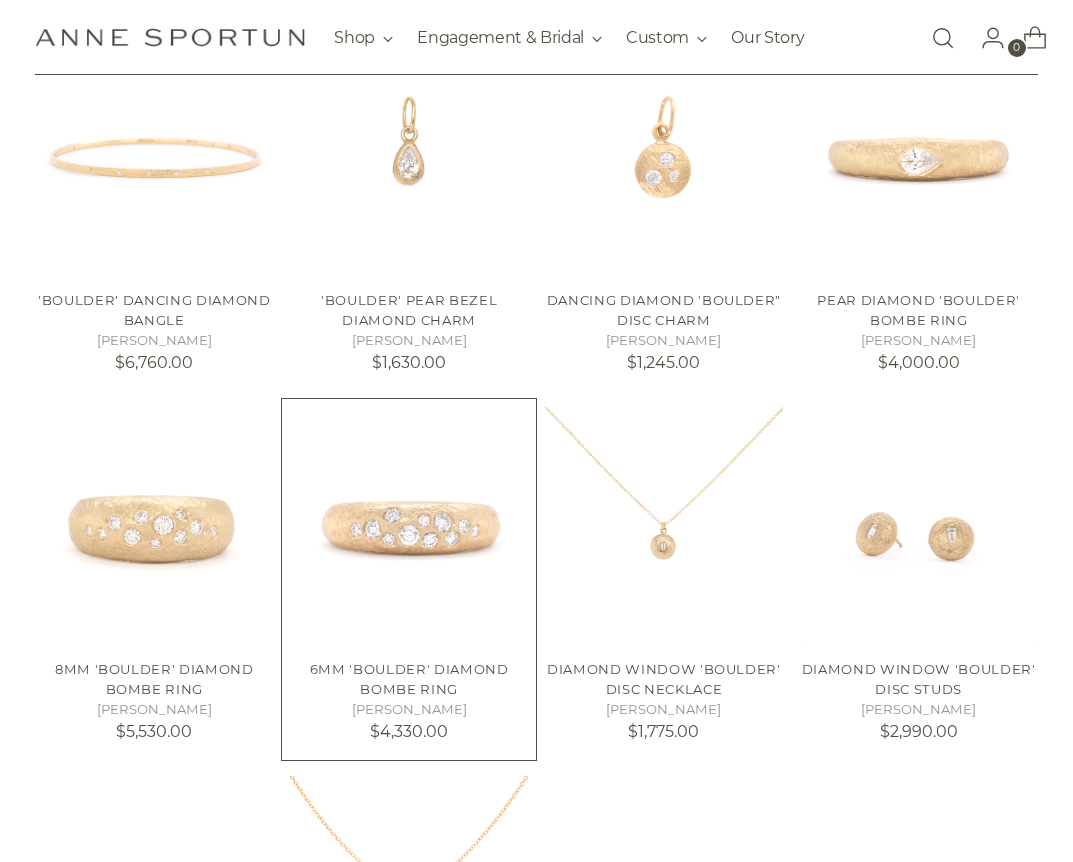 click at bounding box center (0, 0) 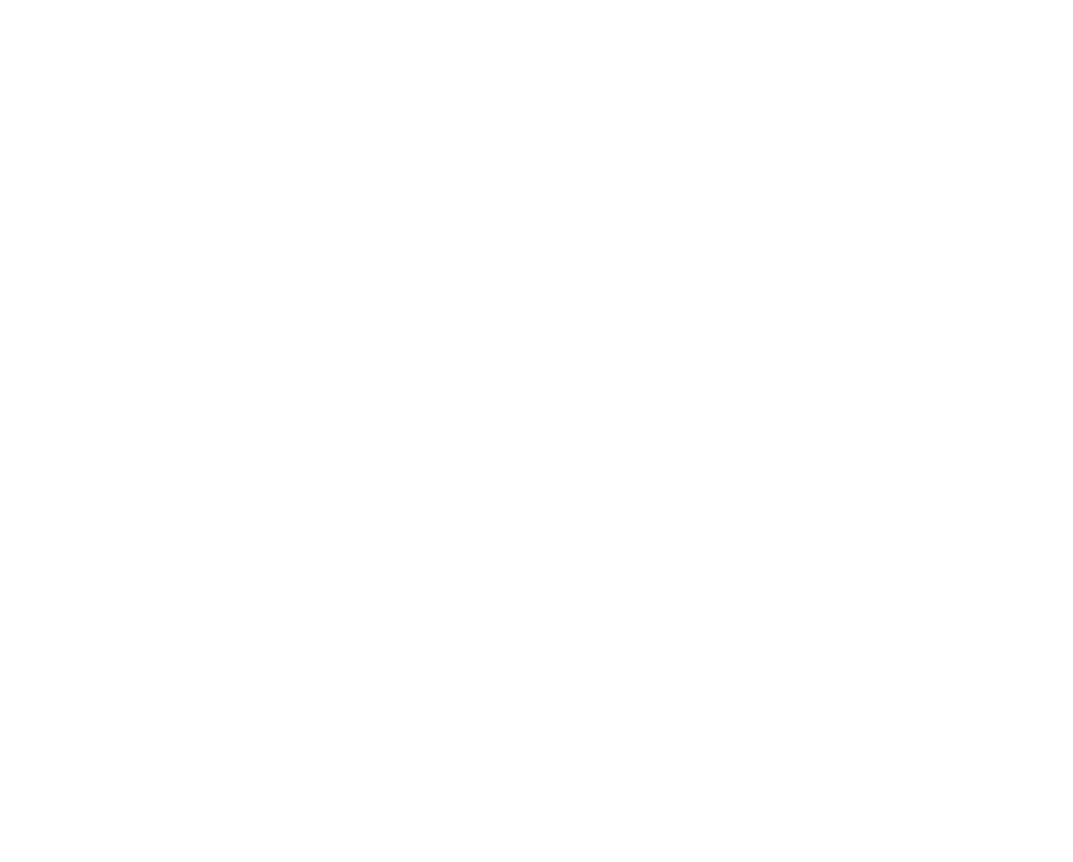scroll, scrollTop: 0, scrollLeft: 0, axis: both 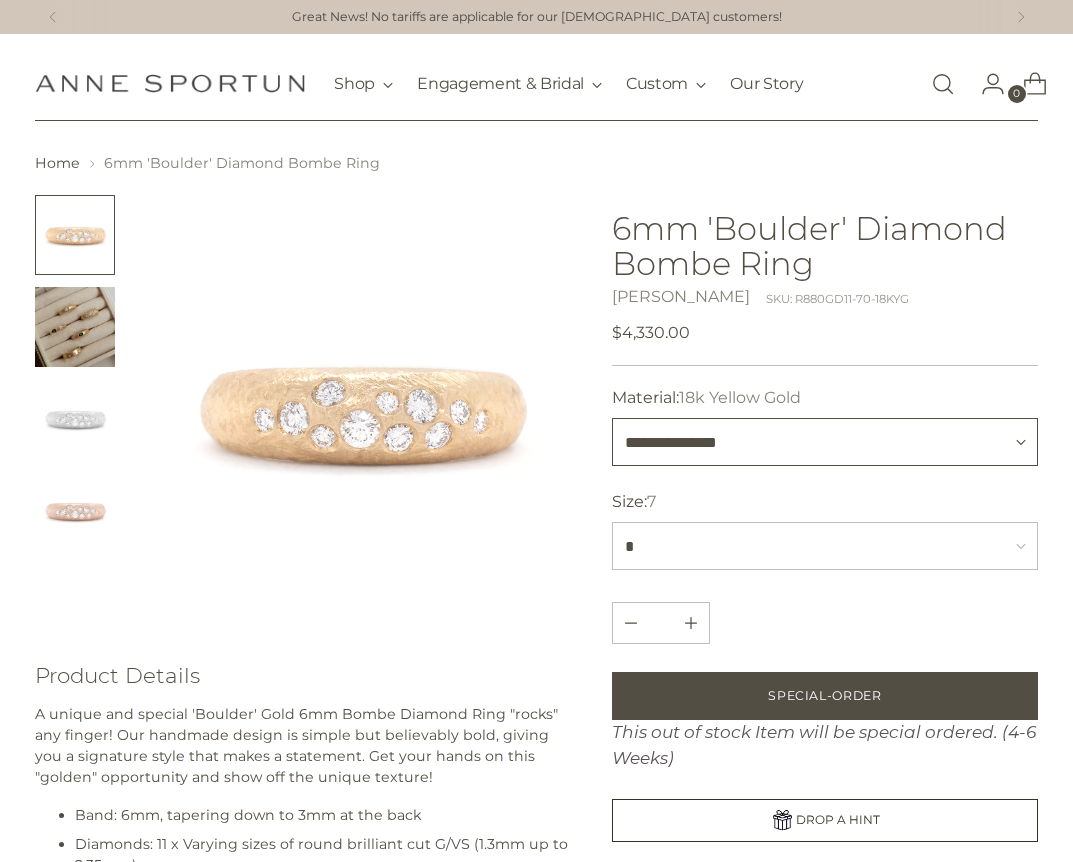 click on "**********" at bounding box center (824, 442) 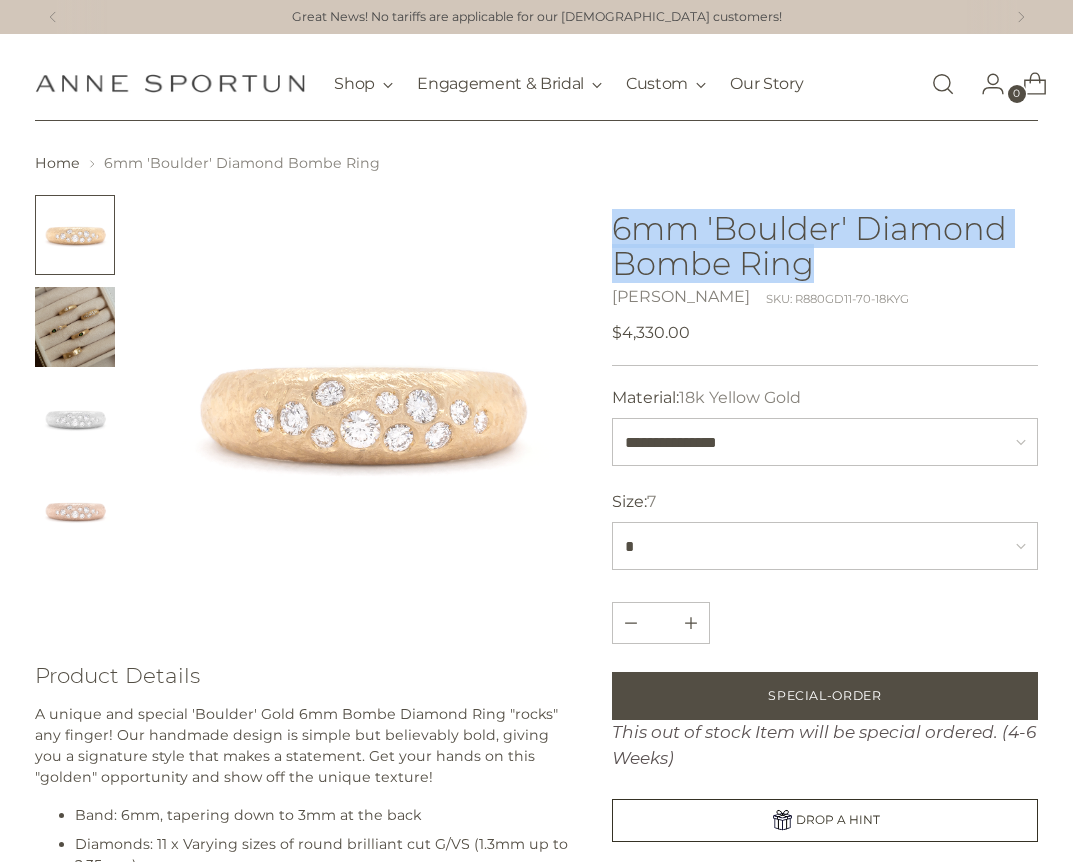 drag, startPoint x: 830, startPoint y: 265, endPoint x: 612, endPoint y: 226, distance: 221.46106 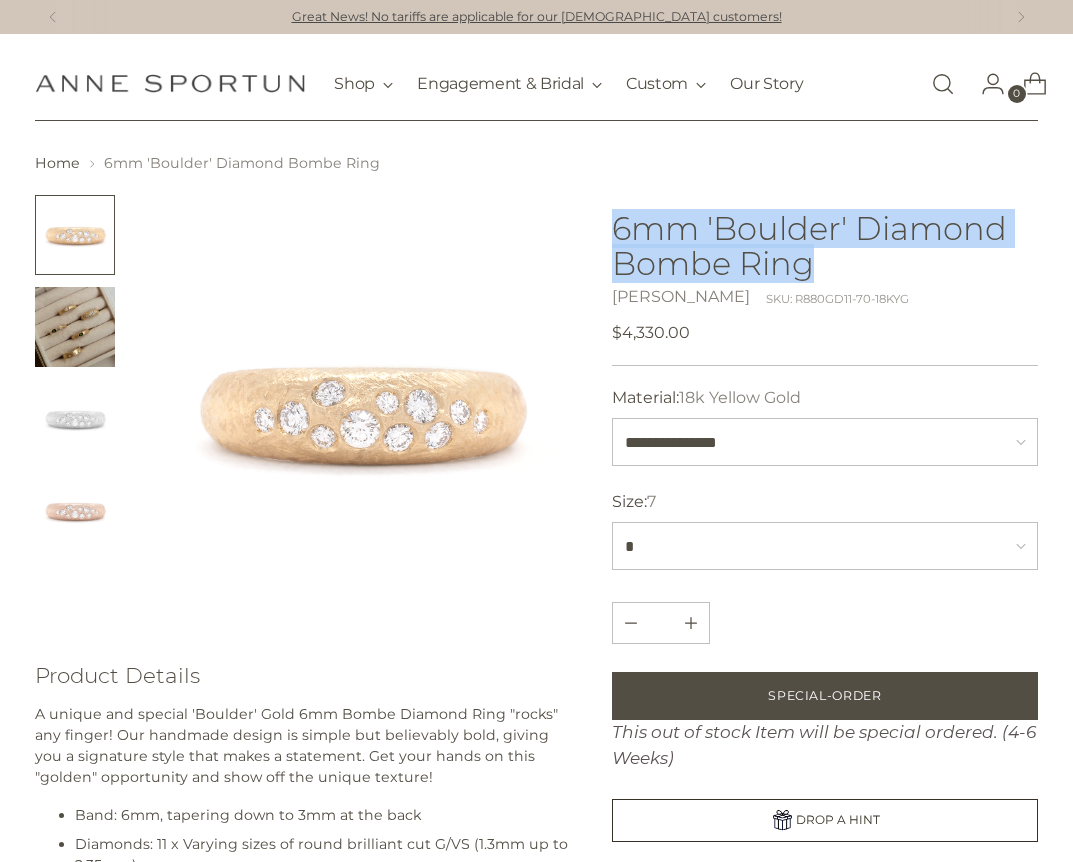 copy on "6mm 'Boulder' Diamond Bombe Ring" 